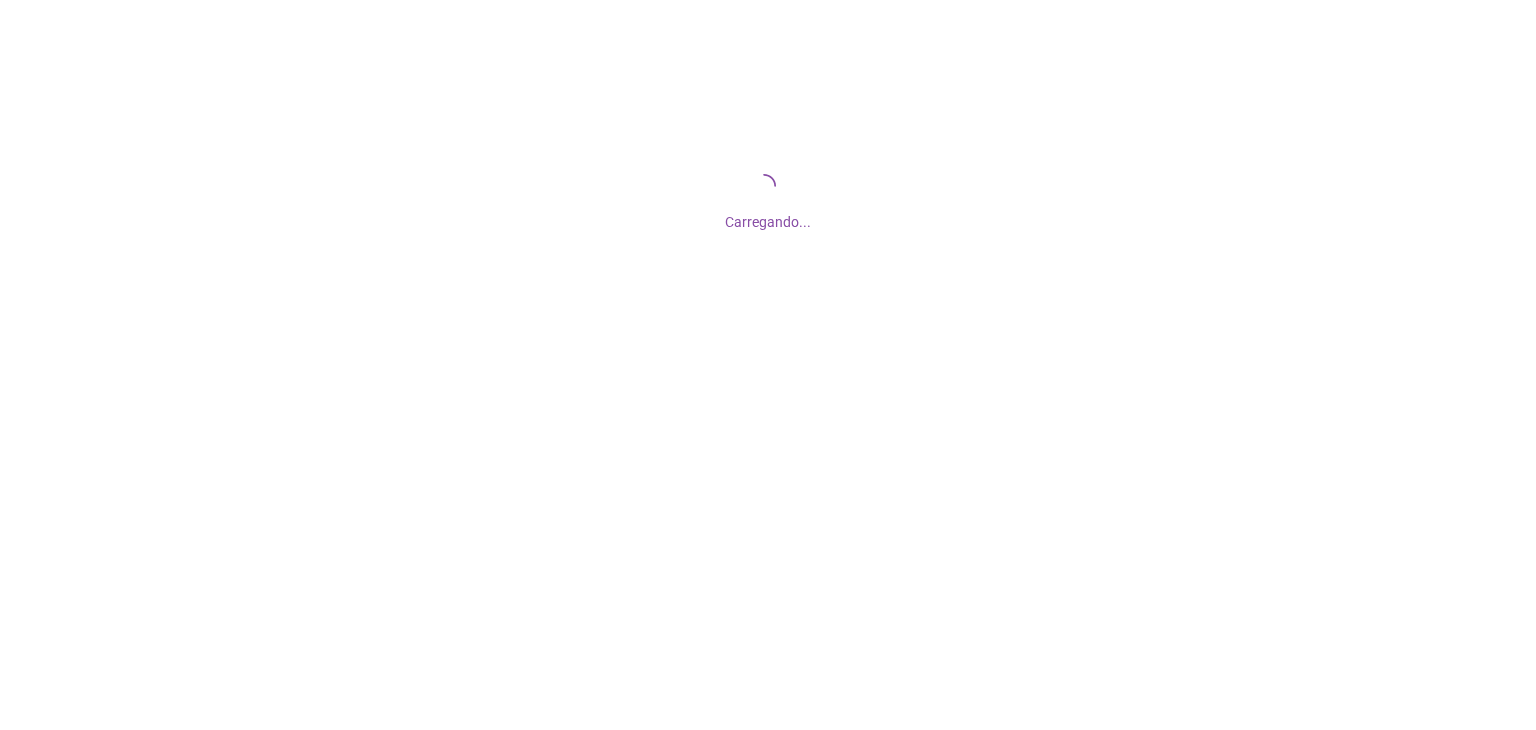 scroll, scrollTop: 0, scrollLeft: 0, axis: both 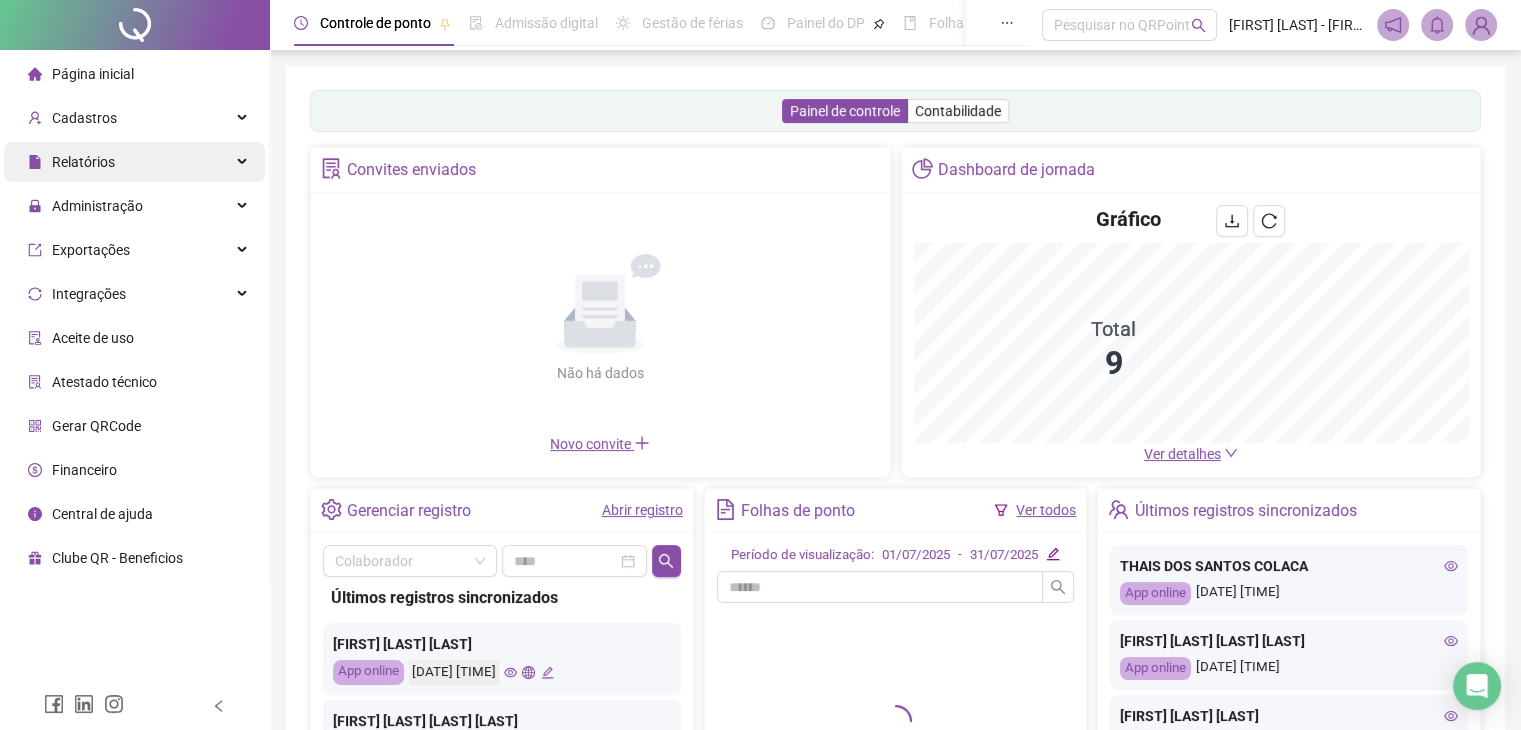 click on "Relatórios" at bounding box center [83, 162] 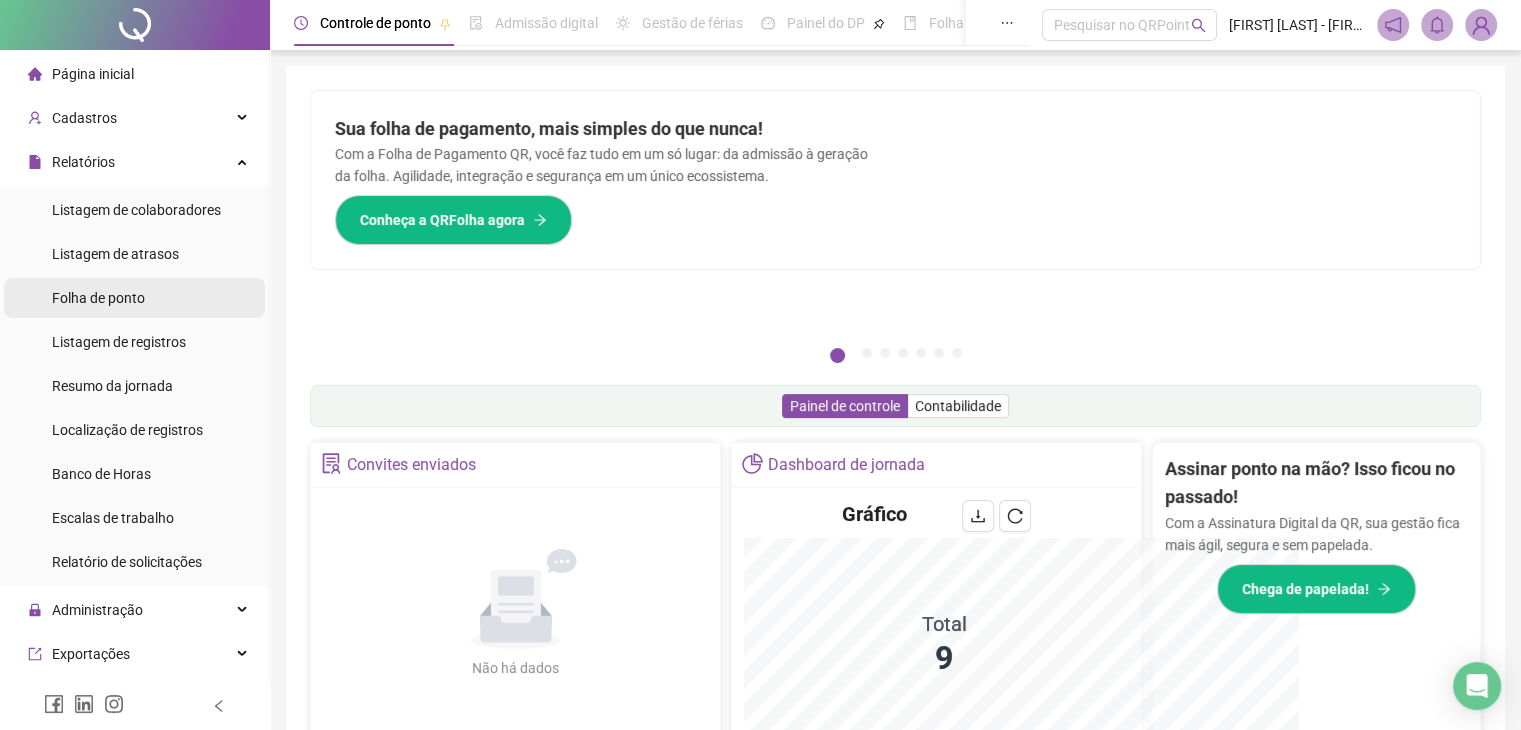 click on "Folha de ponto" at bounding box center [98, 298] 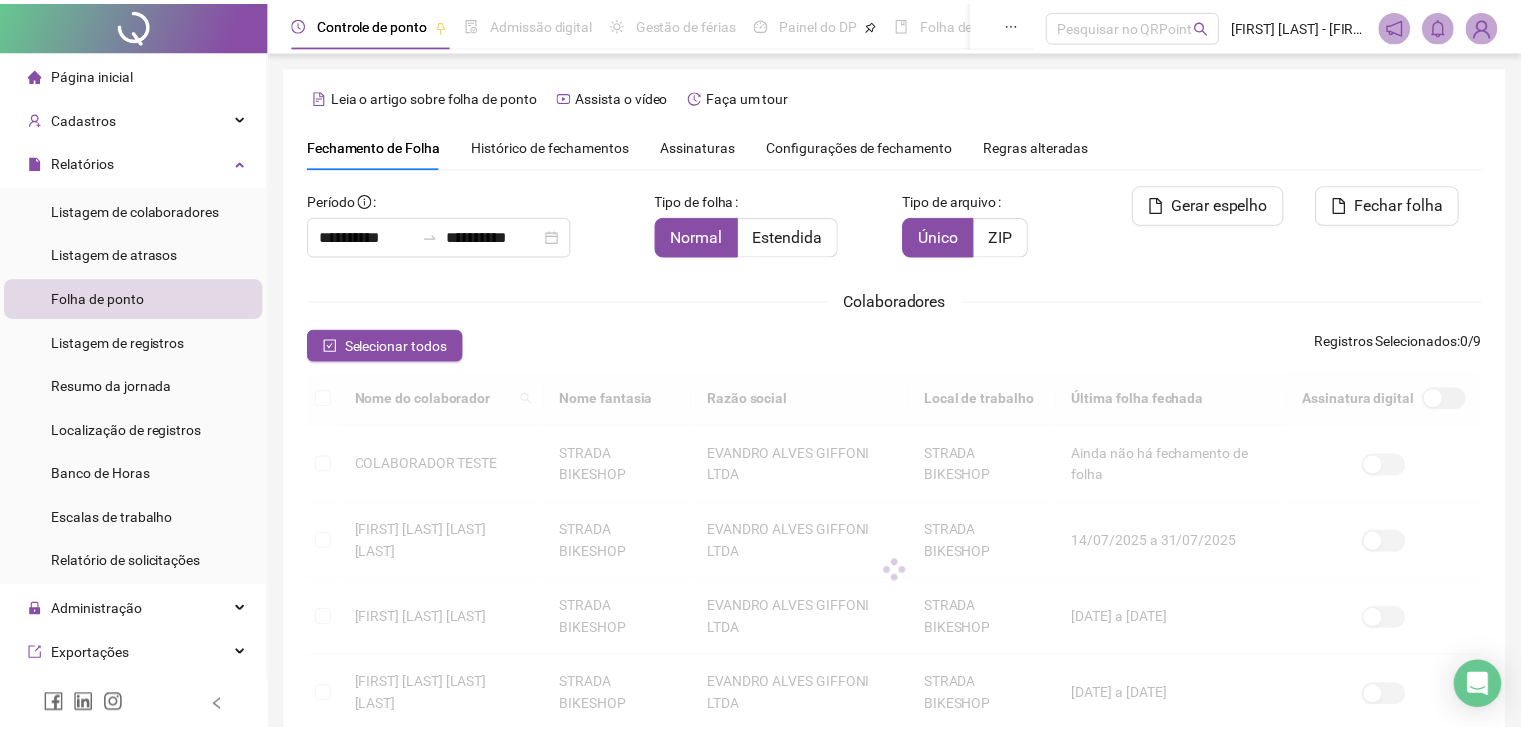 scroll, scrollTop: 44, scrollLeft: 0, axis: vertical 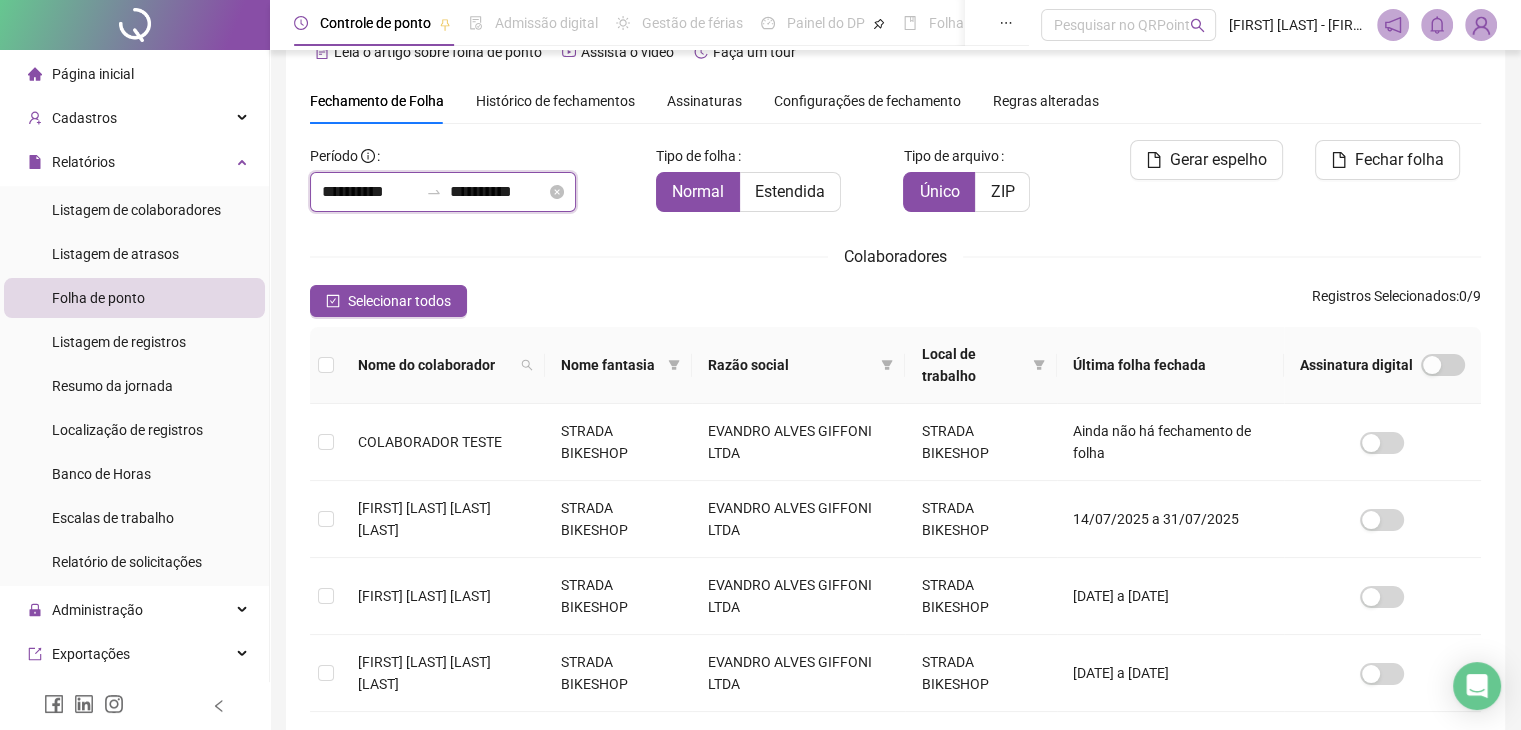 click on "**********" at bounding box center (370, 192) 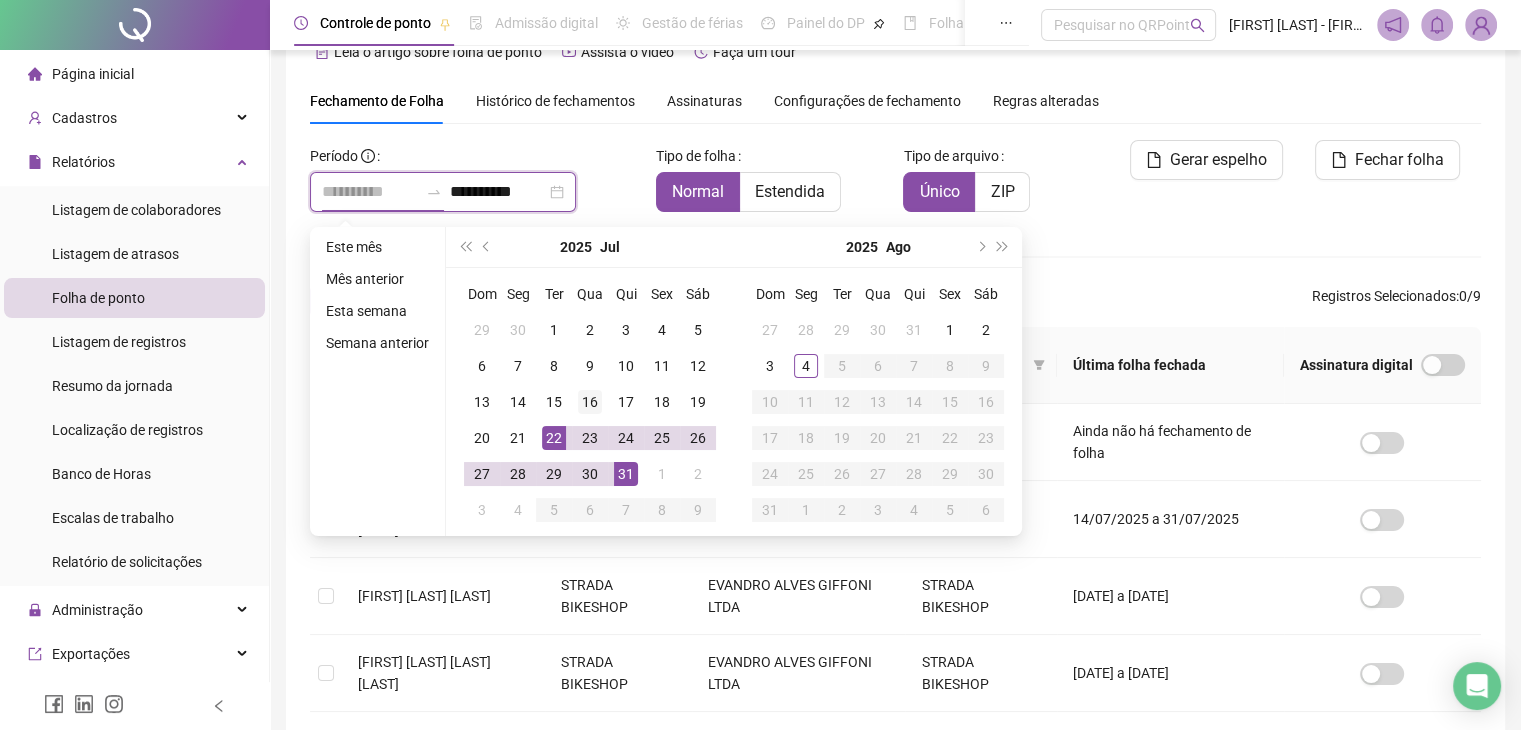 type on "**********" 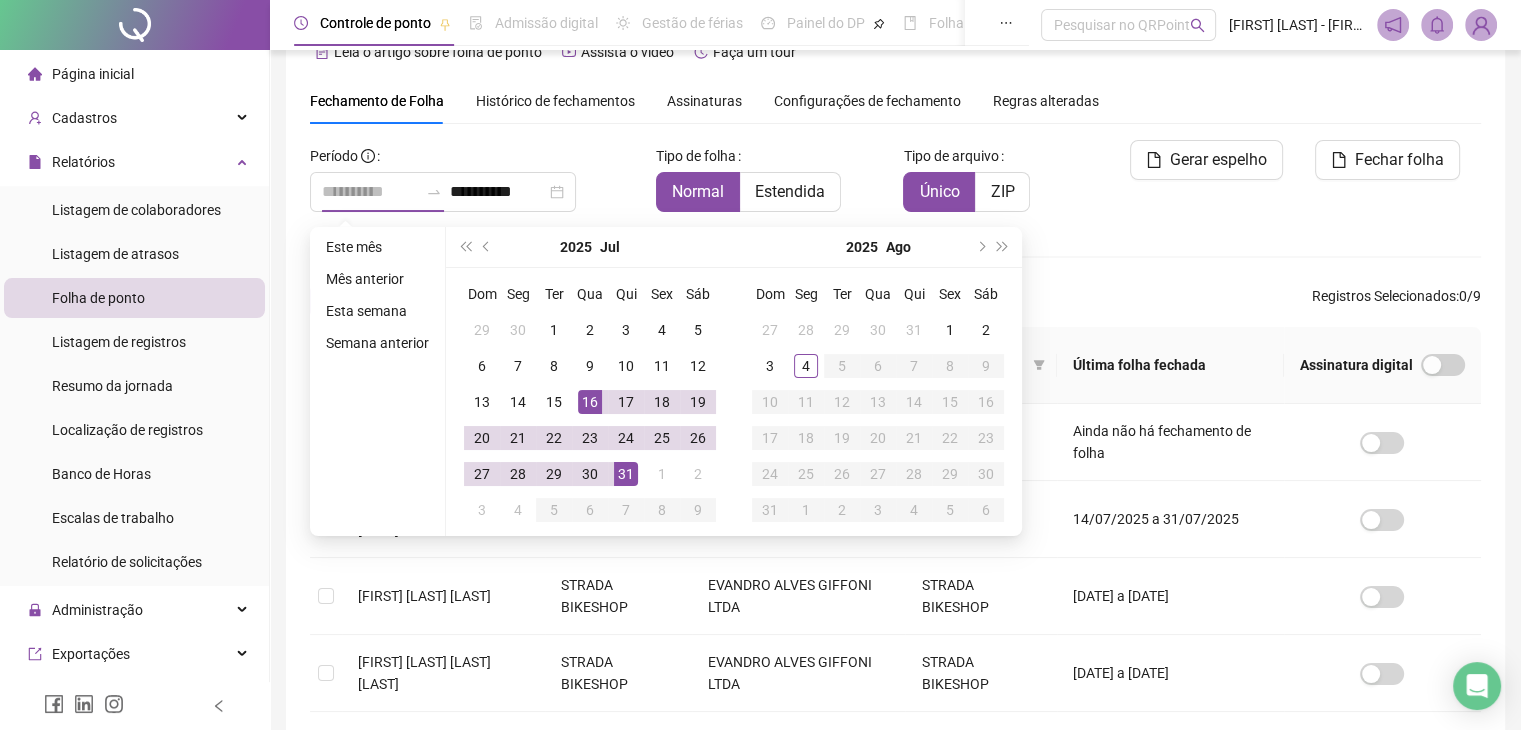 click on "16" at bounding box center [590, 402] 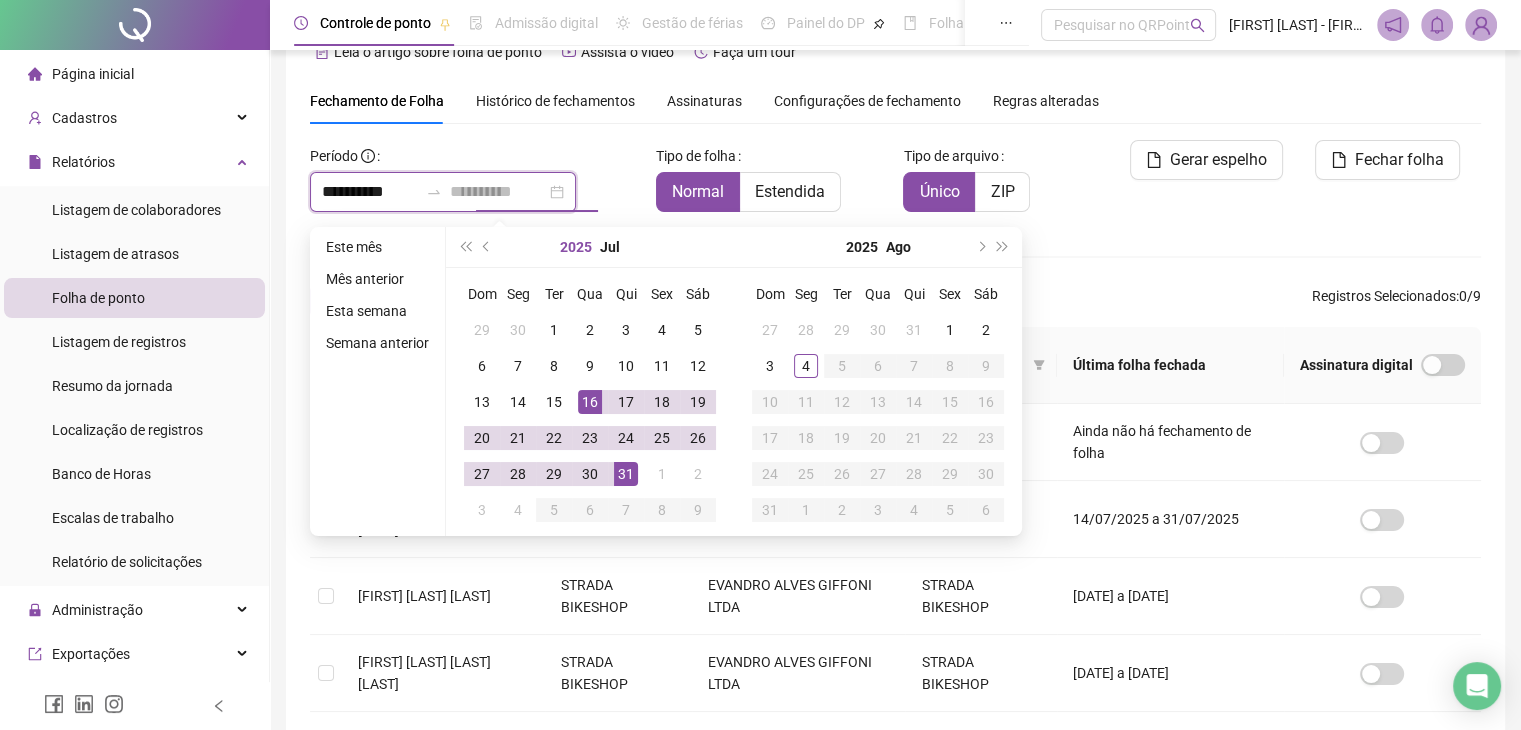 type on "**********" 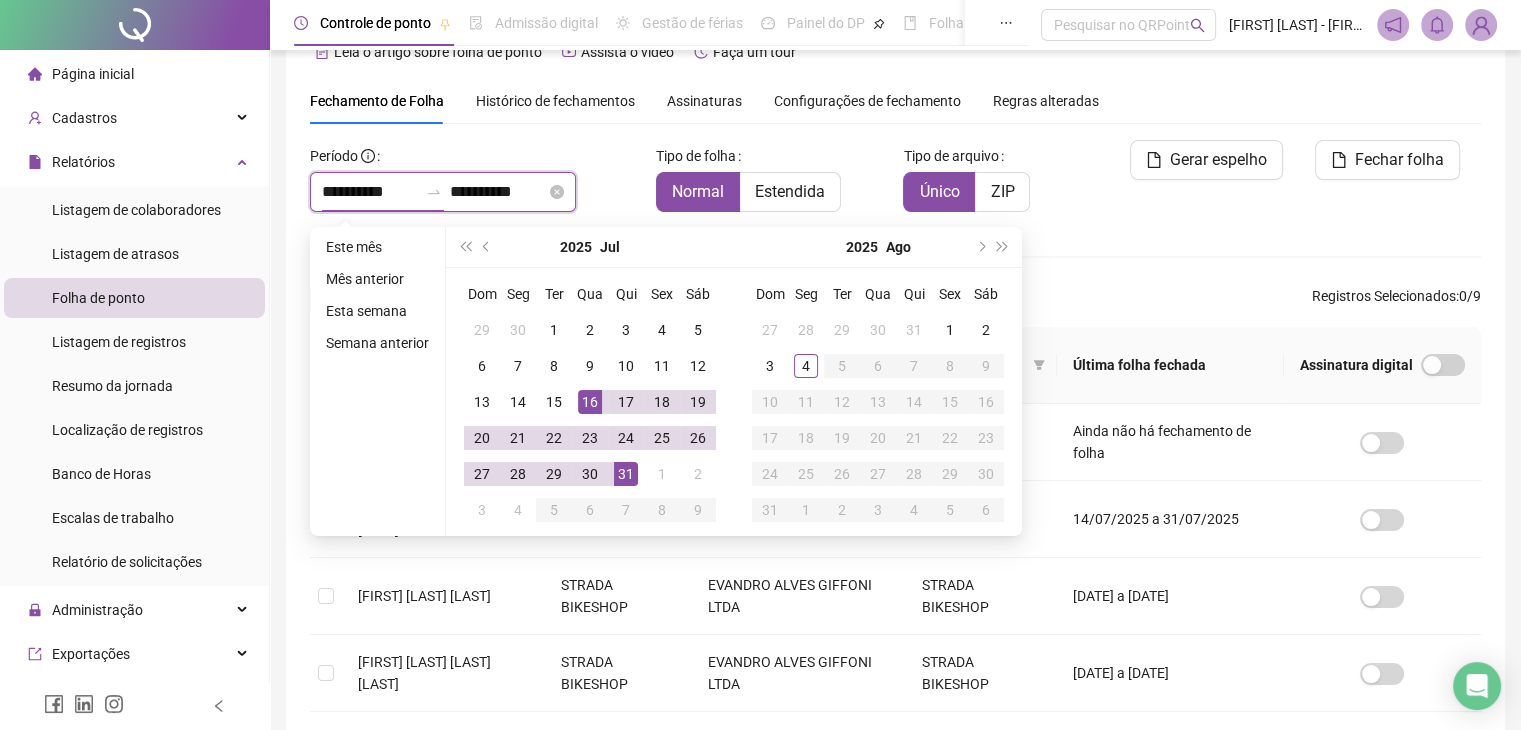 click on "**********" at bounding box center (370, 192) 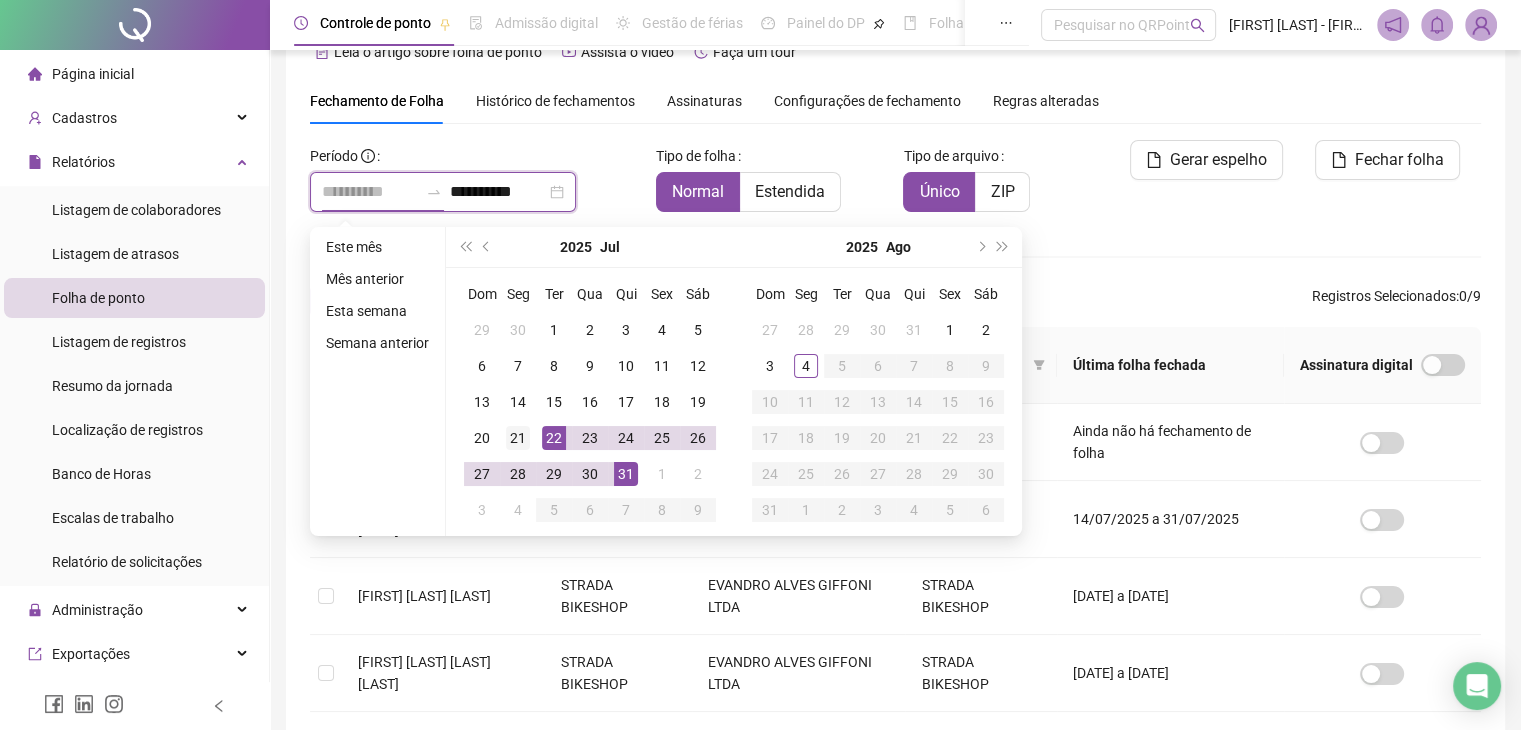 type on "**********" 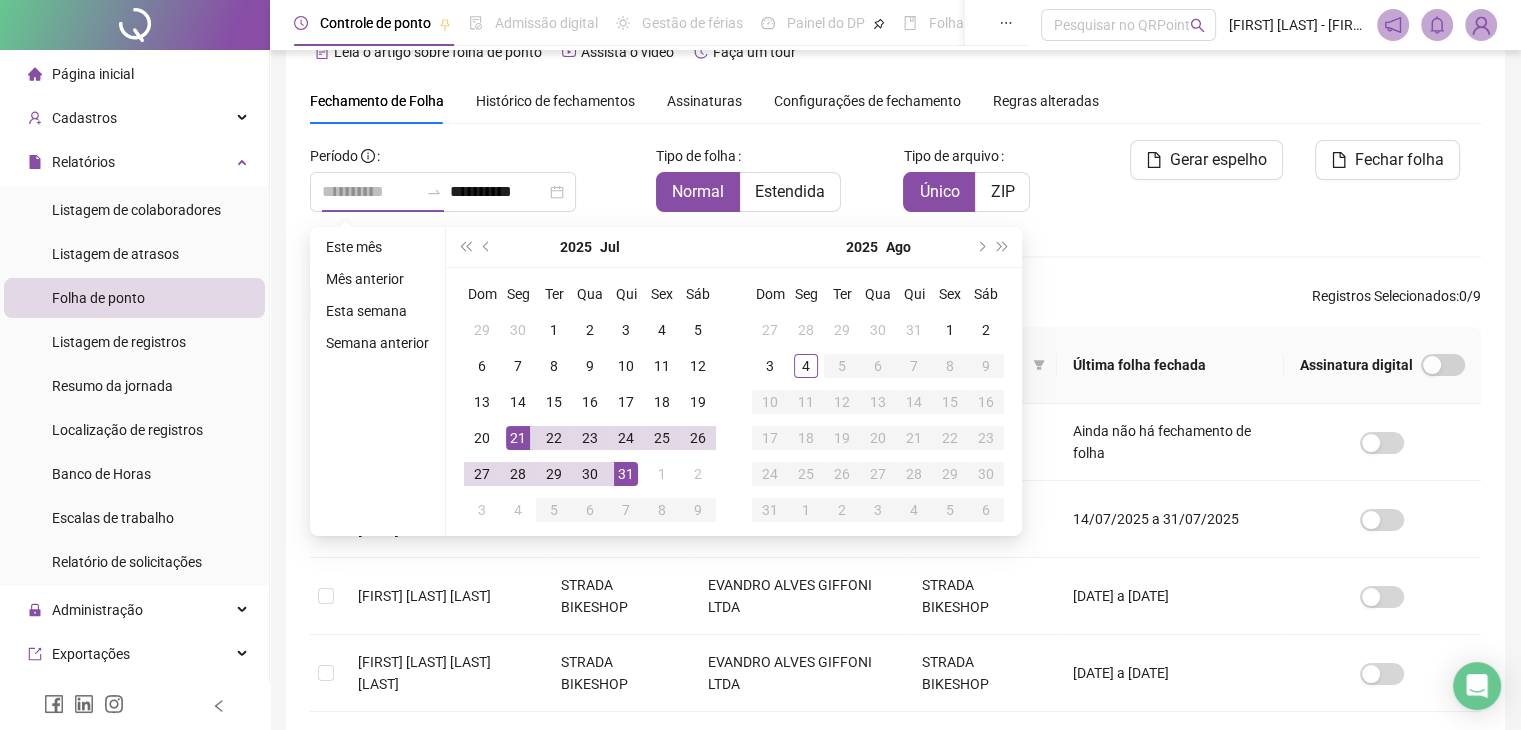 click on "21" at bounding box center [518, 438] 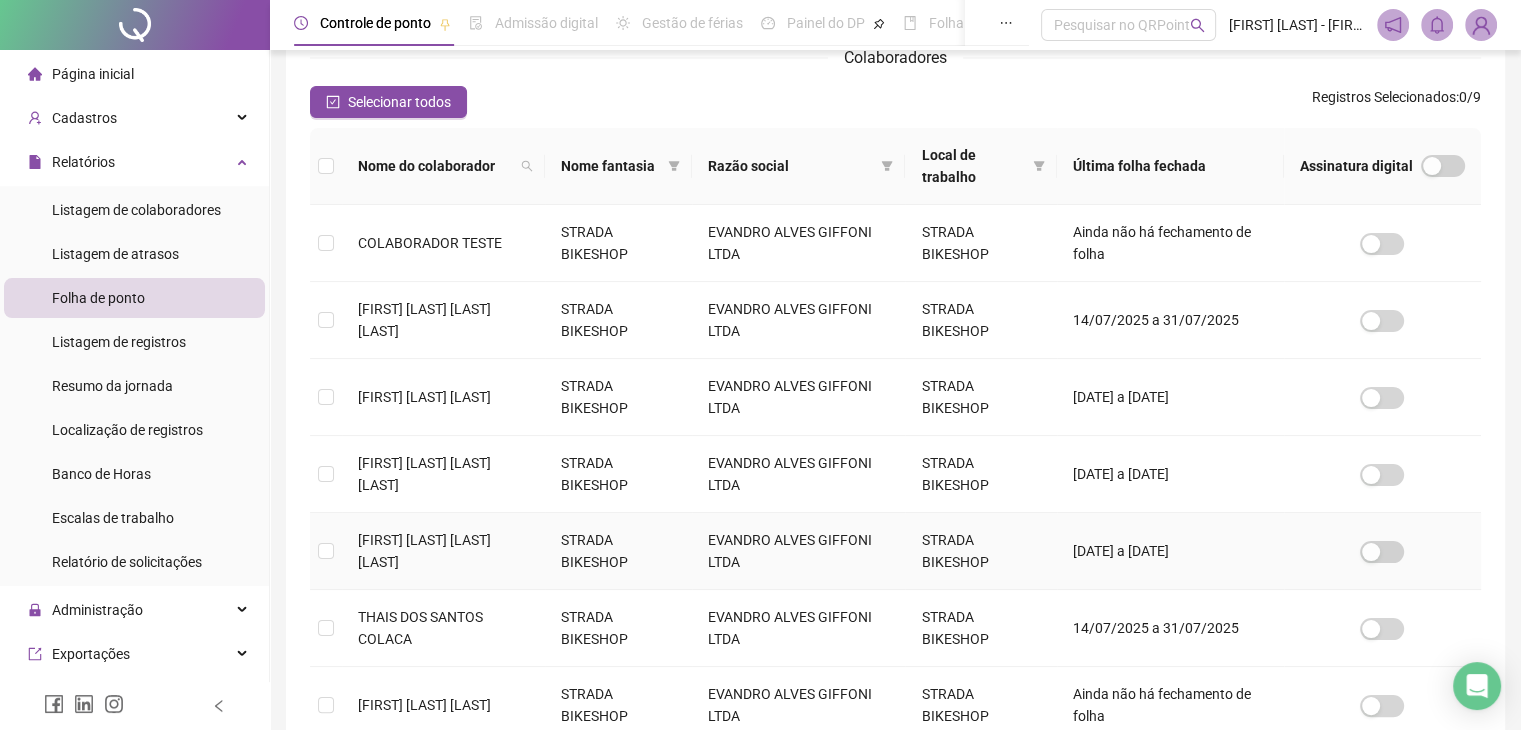 scroll, scrollTop: 244, scrollLeft: 0, axis: vertical 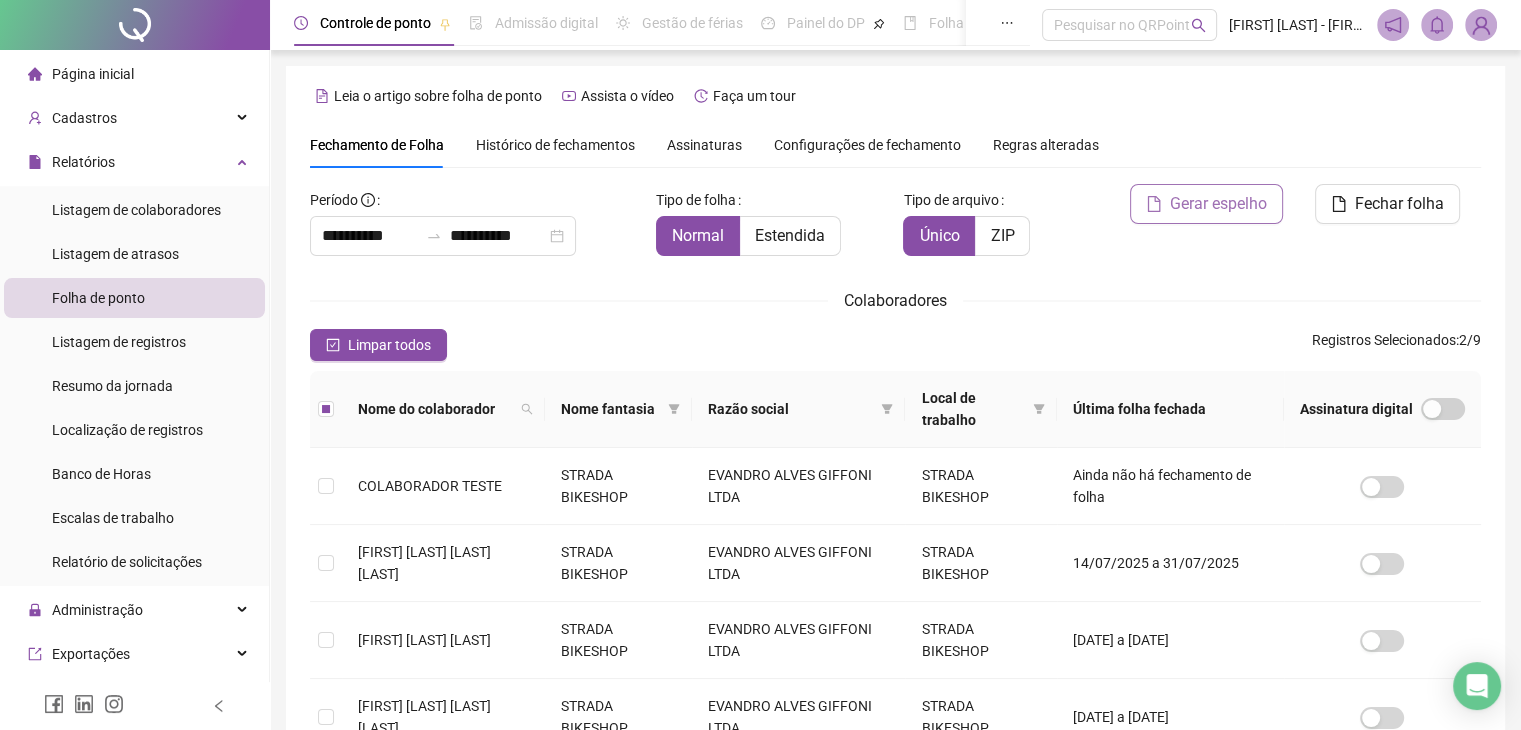 click on "Gerar espelho" at bounding box center (1218, 204) 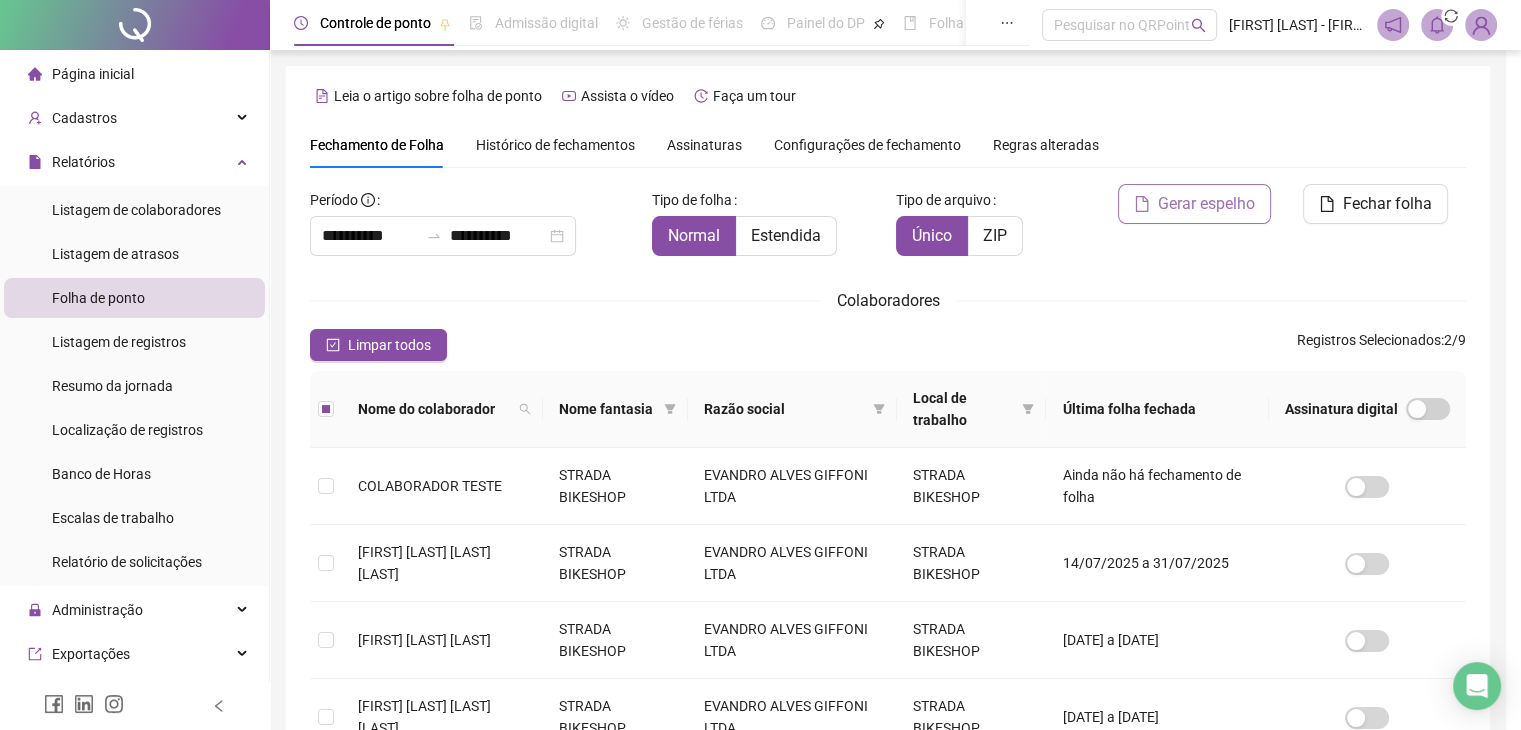 scroll, scrollTop: 44, scrollLeft: 0, axis: vertical 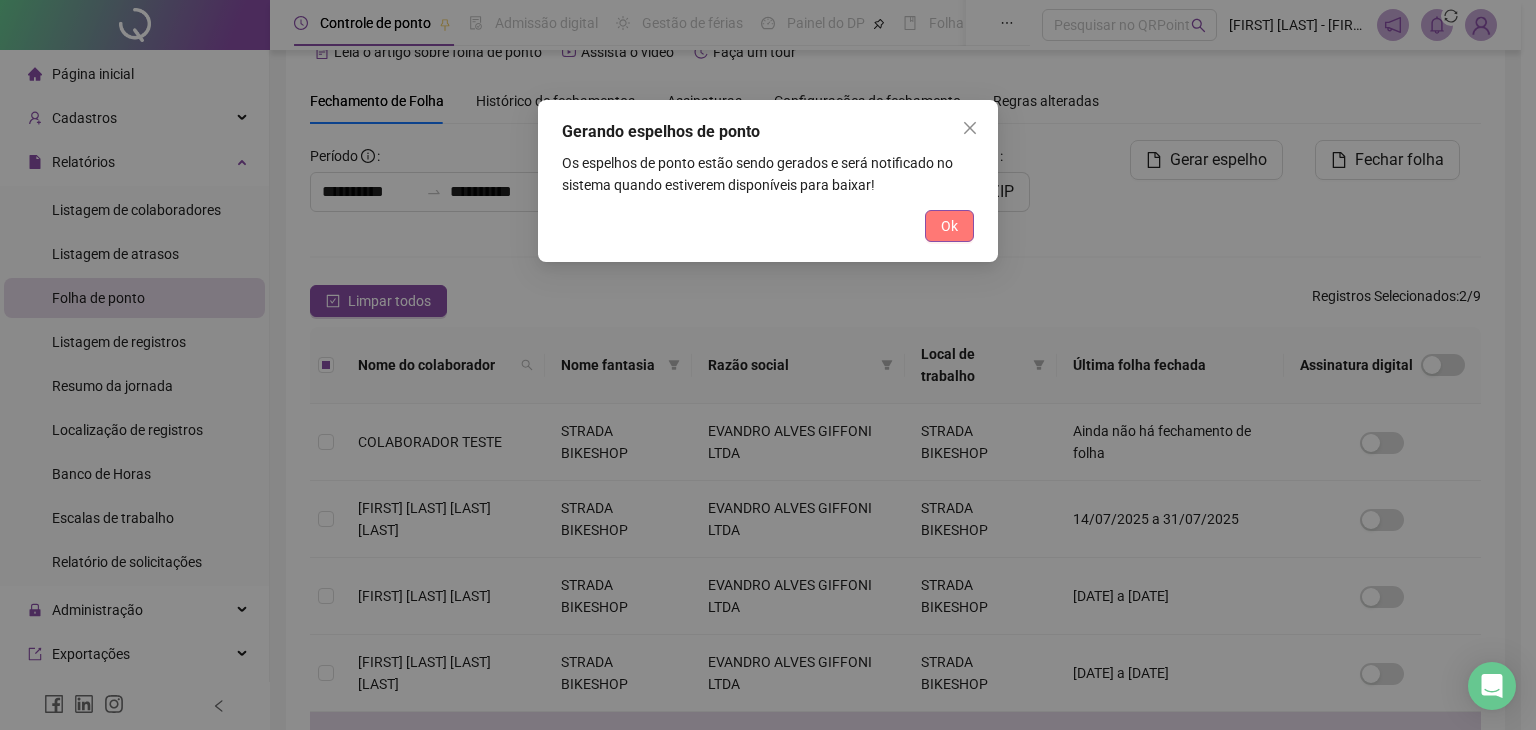 click on "Ok" at bounding box center [949, 226] 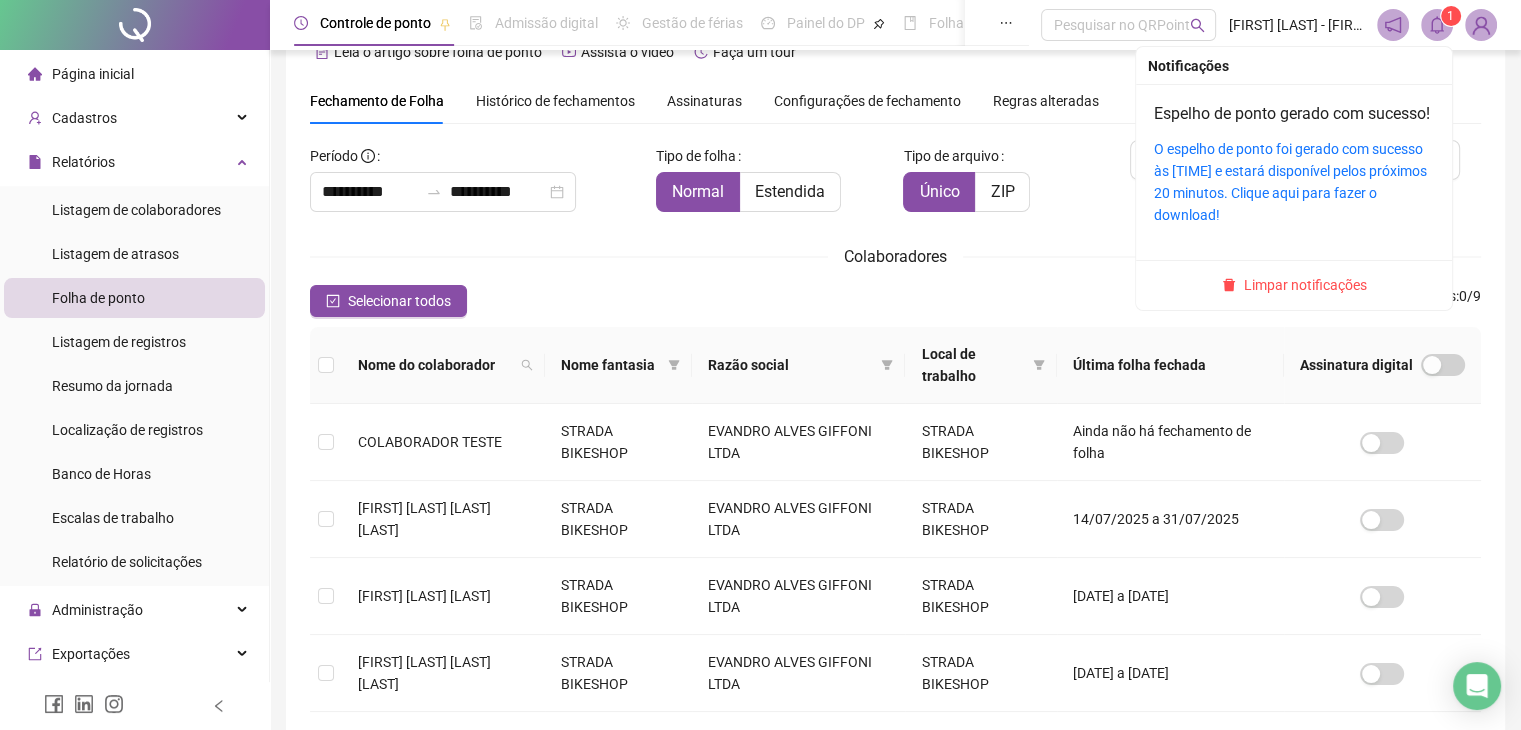 click 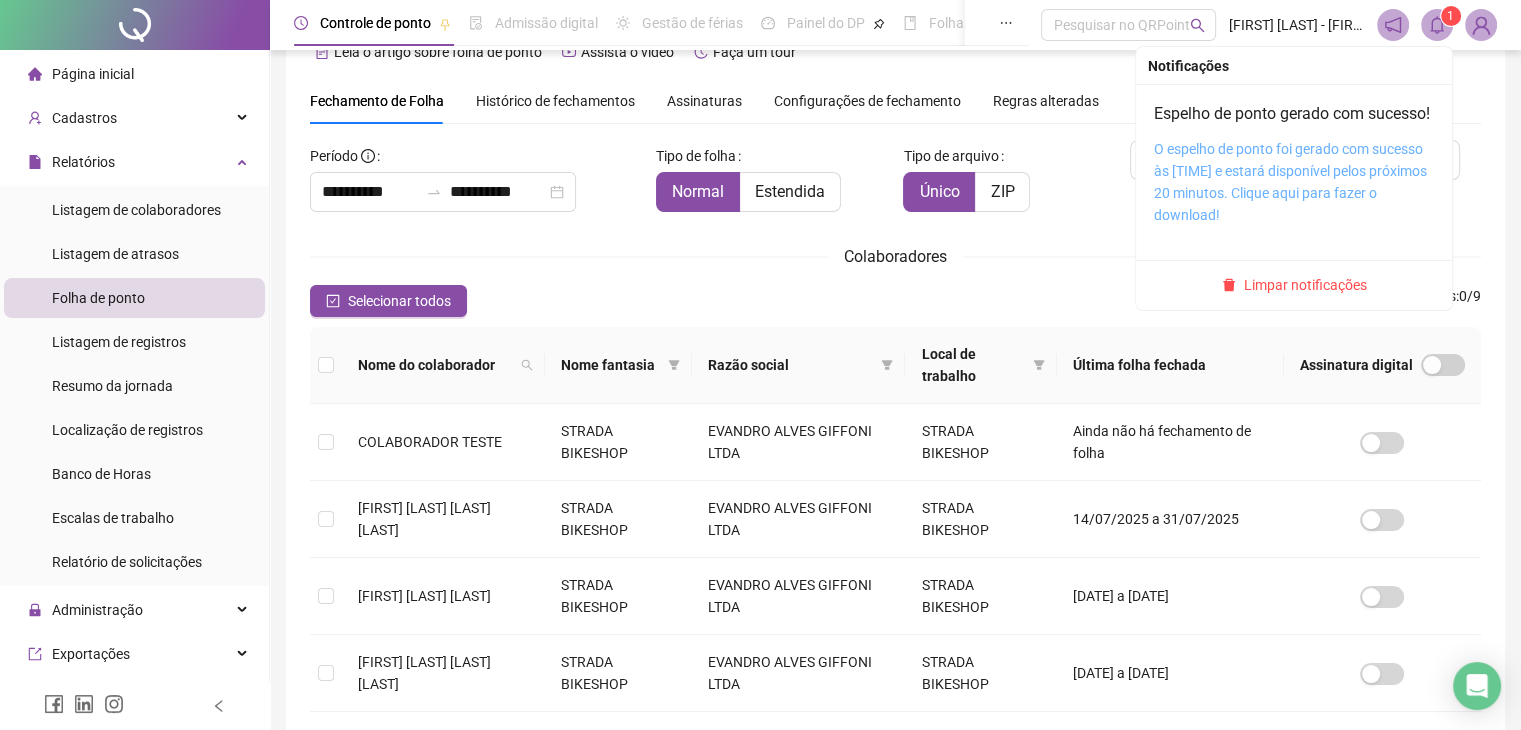 click on "O espelho de ponto foi gerado com sucesso às [TIME] e estará disponível pelos próximos 20 minutos.
Clique aqui para fazer o download!" at bounding box center [1290, 182] 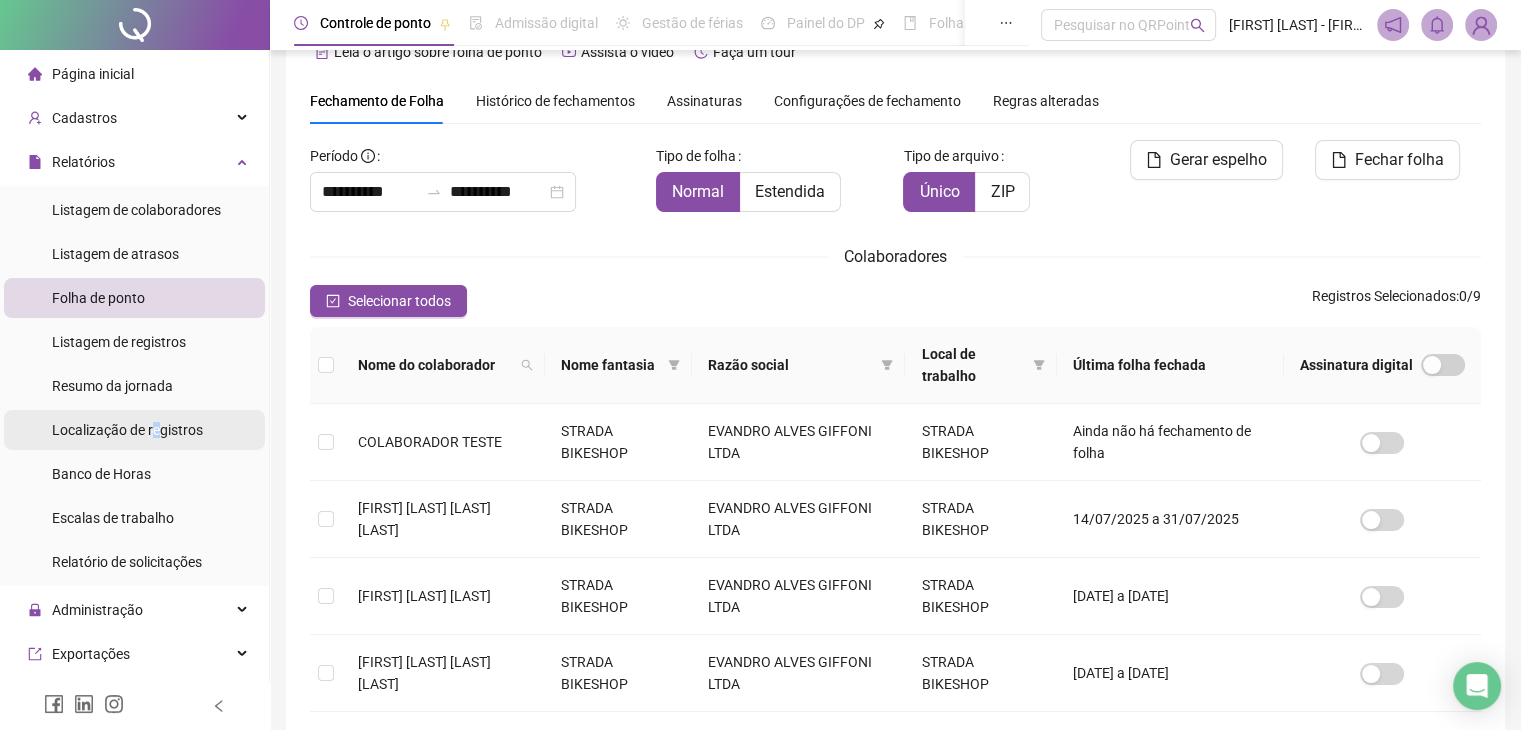 click on "Localização de registros" at bounding box center (127, 430) 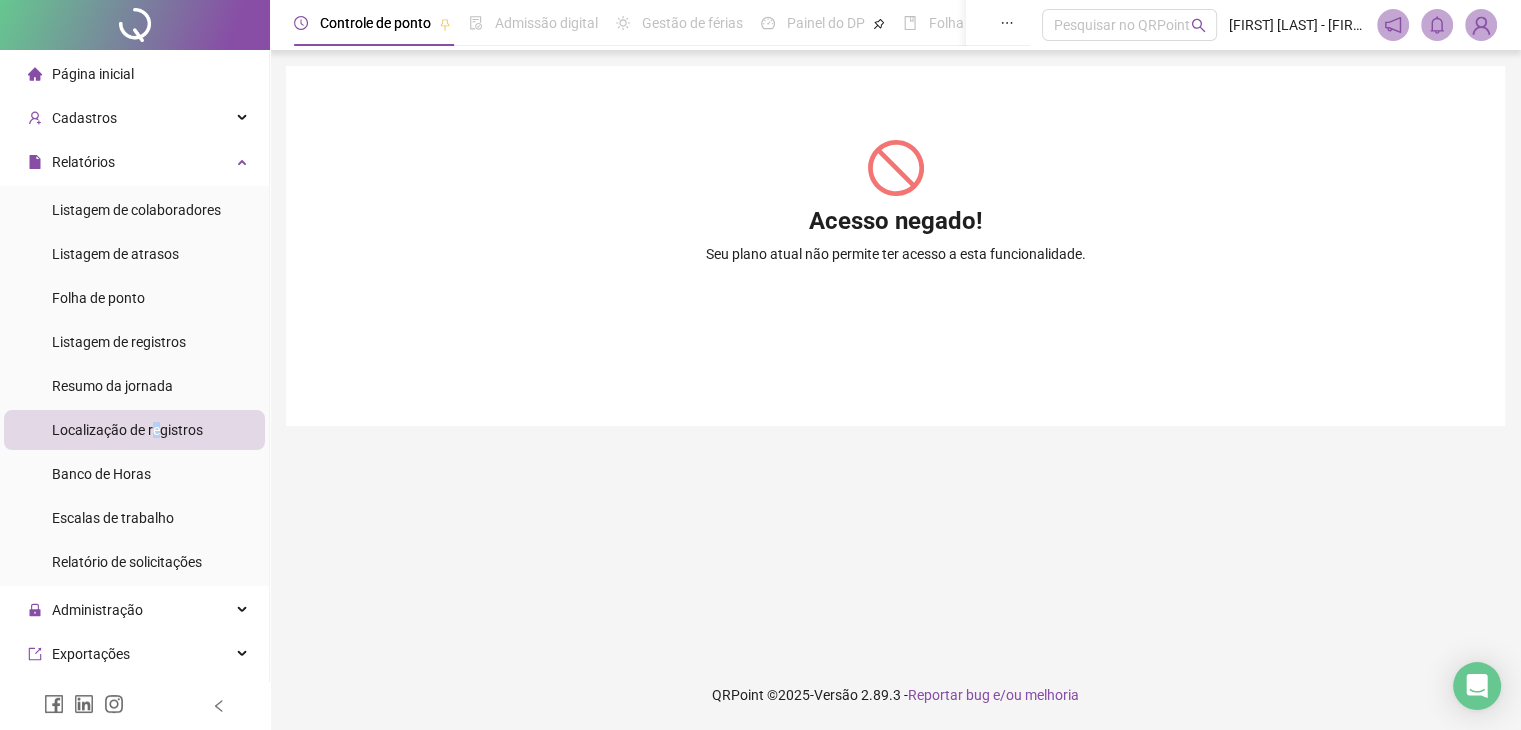 scroll, scrollTop: 0, scrollLeft: 0, axis: both 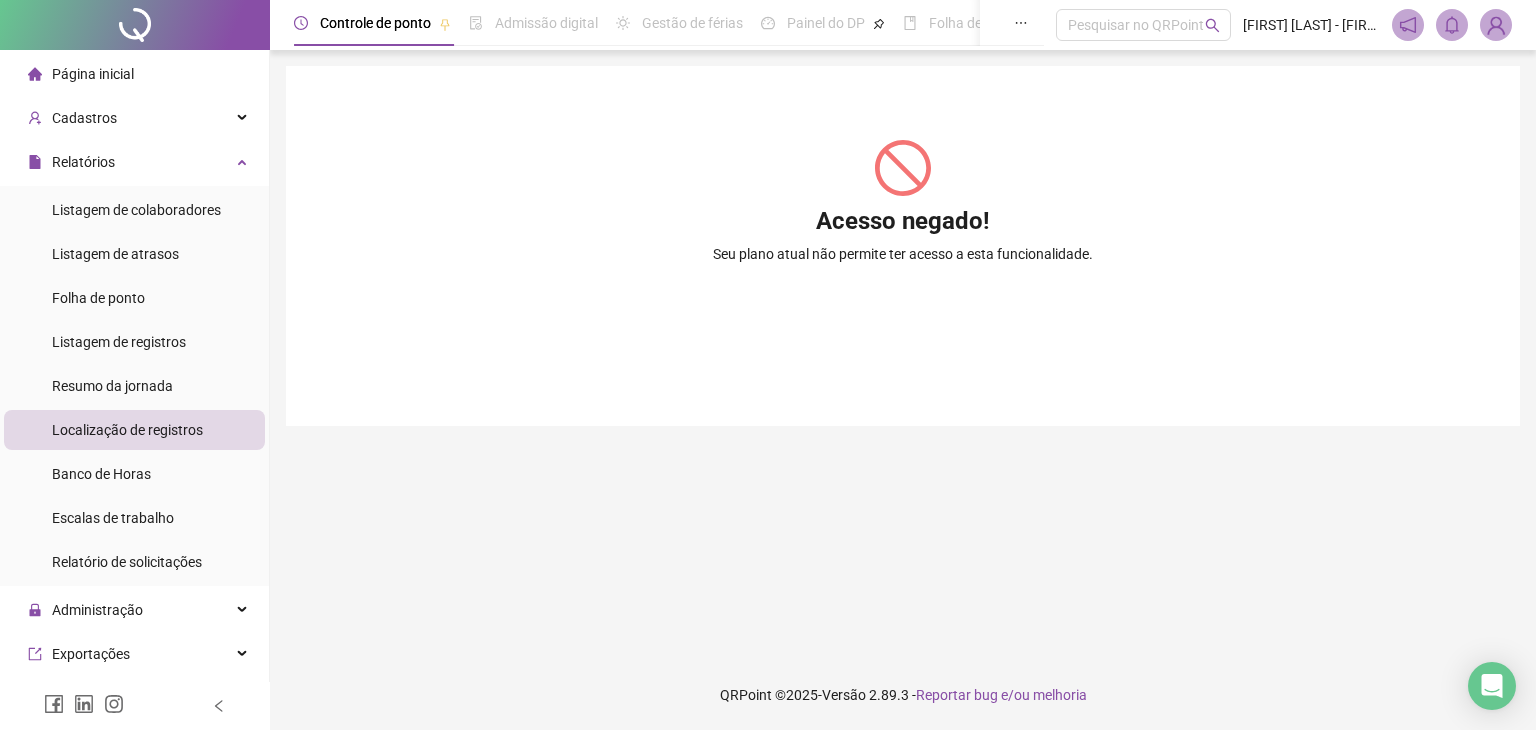 click on "Localização de registros" at bounding box center (127, 430) 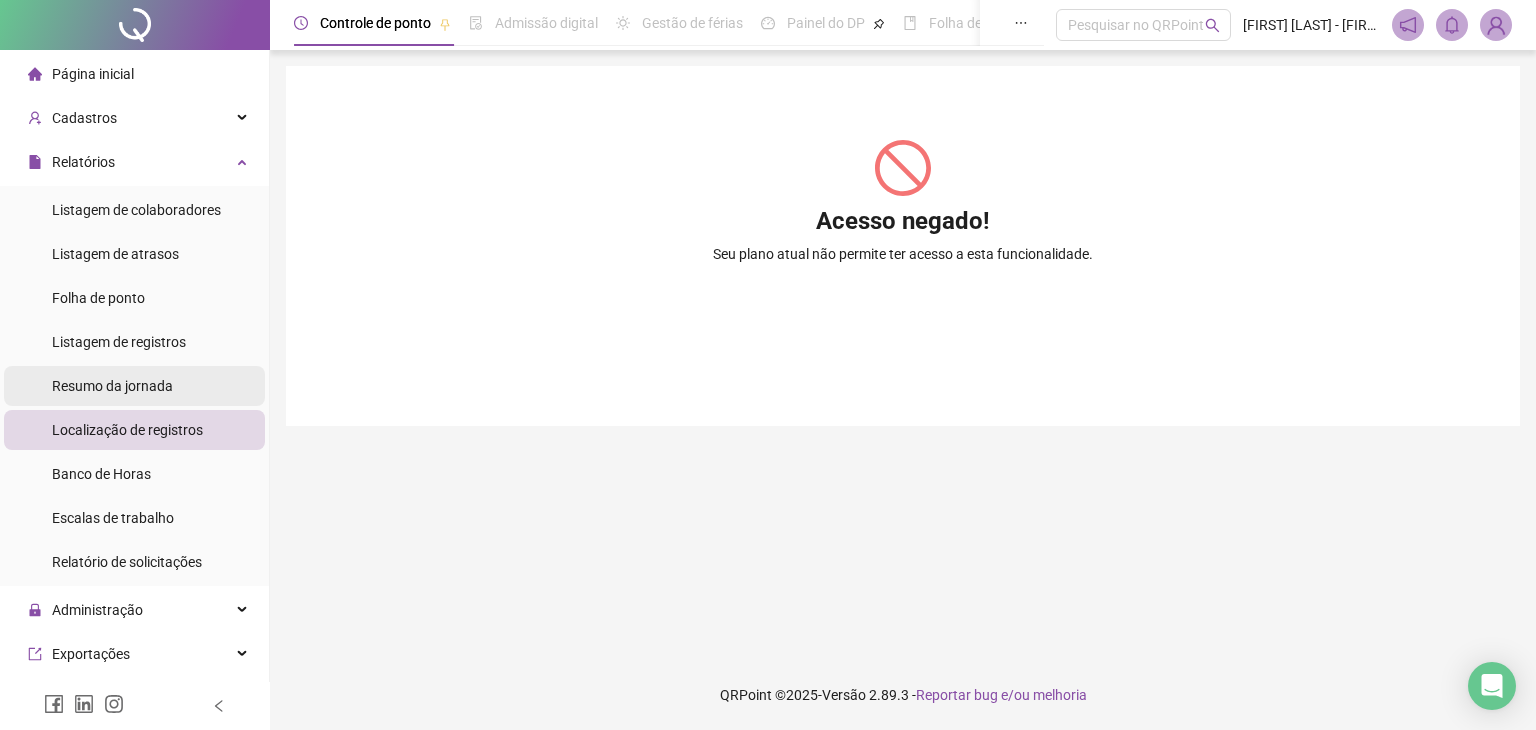 click on "Resumo da jornada" at bounding box center [112, 386] 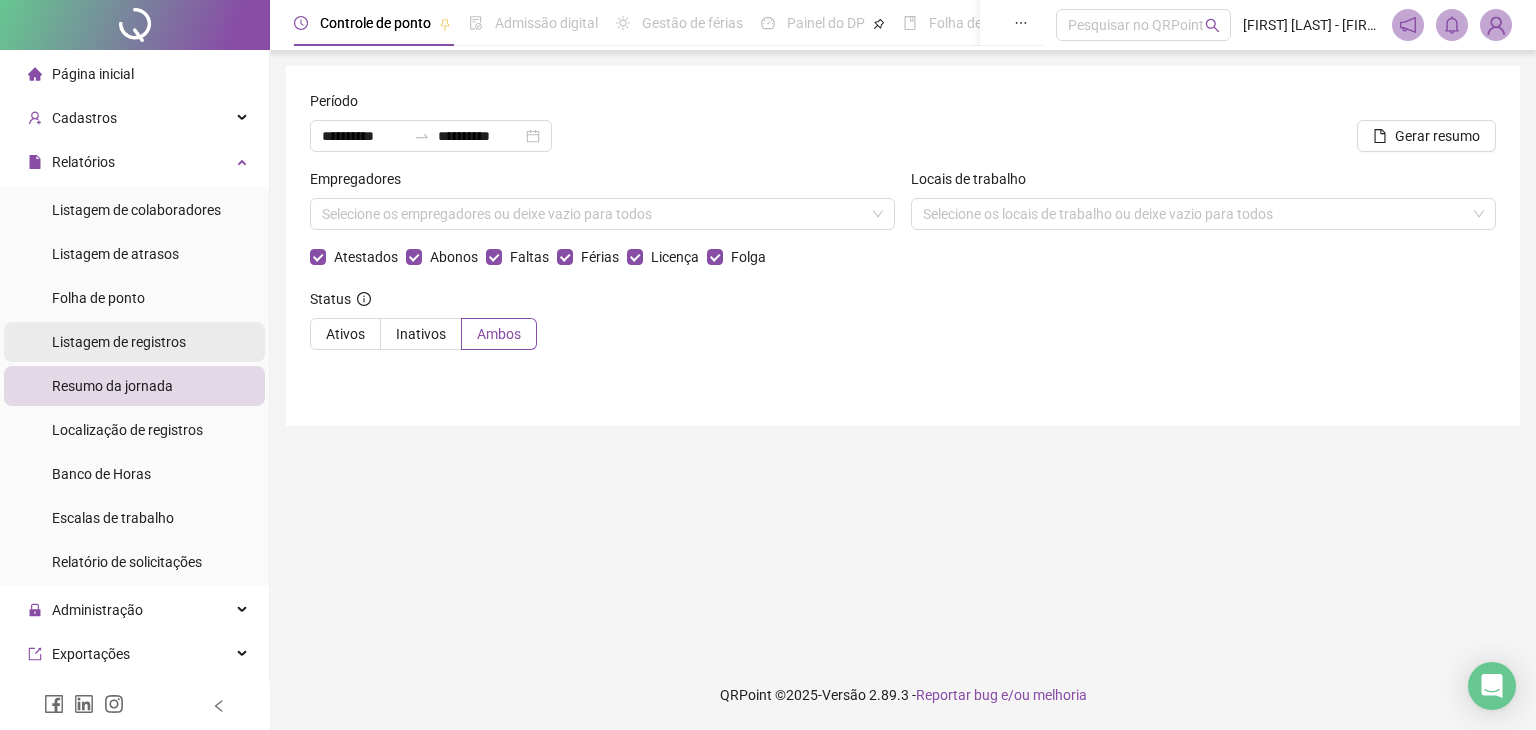 click on "Listagem de registros" at bounding box center (119, 342) 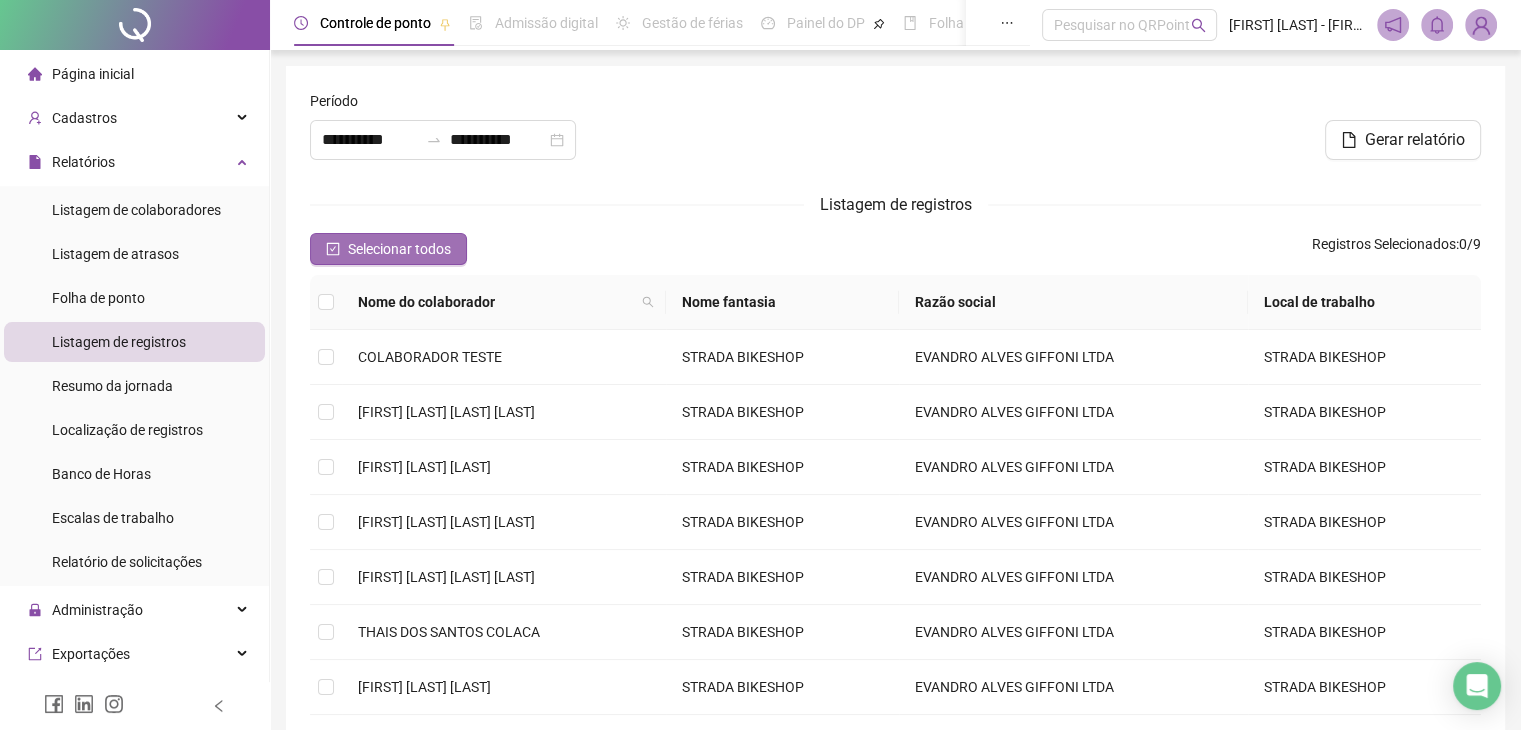 click on "Selecionar todos" at bounding box center [399, 249] 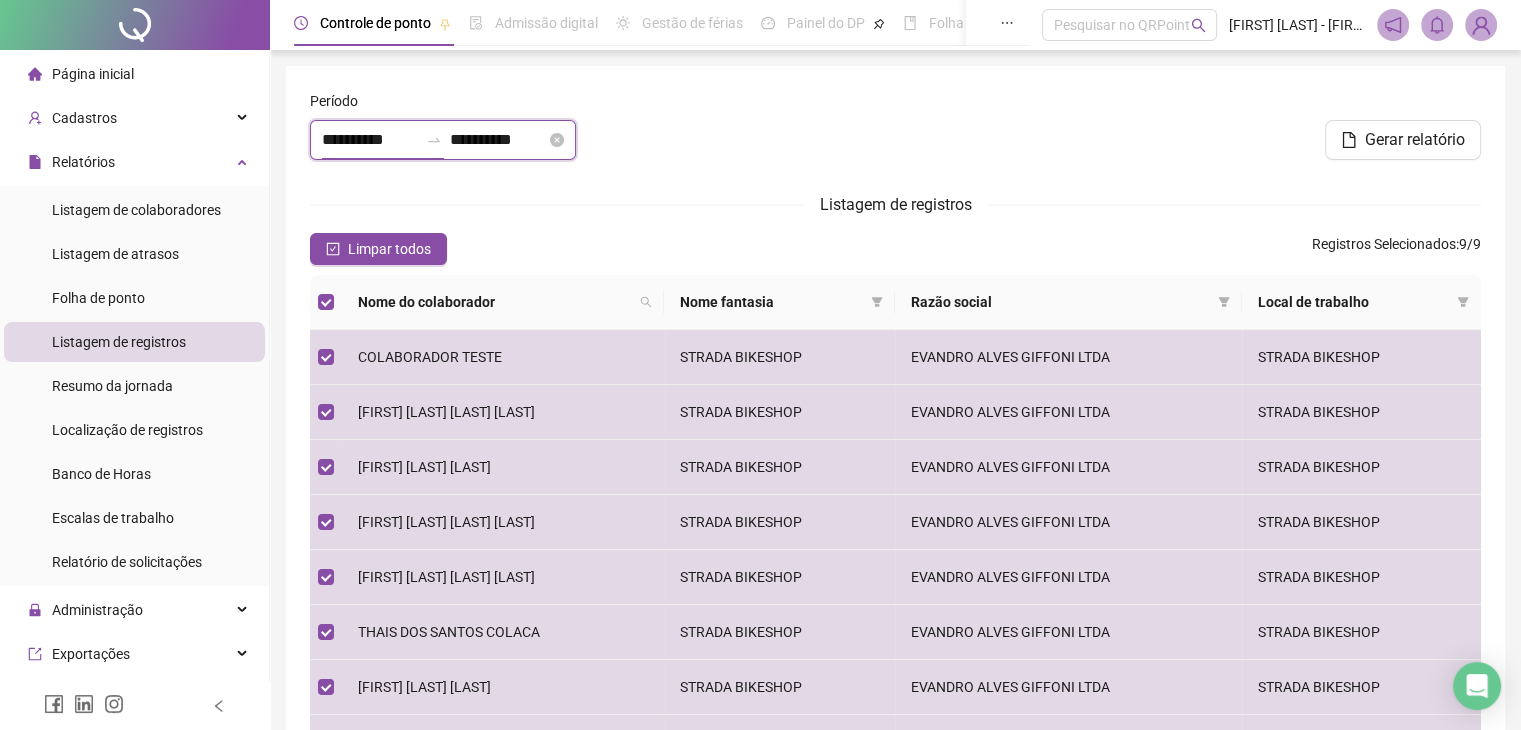 click on "**********" at bounding box center (370, 140) 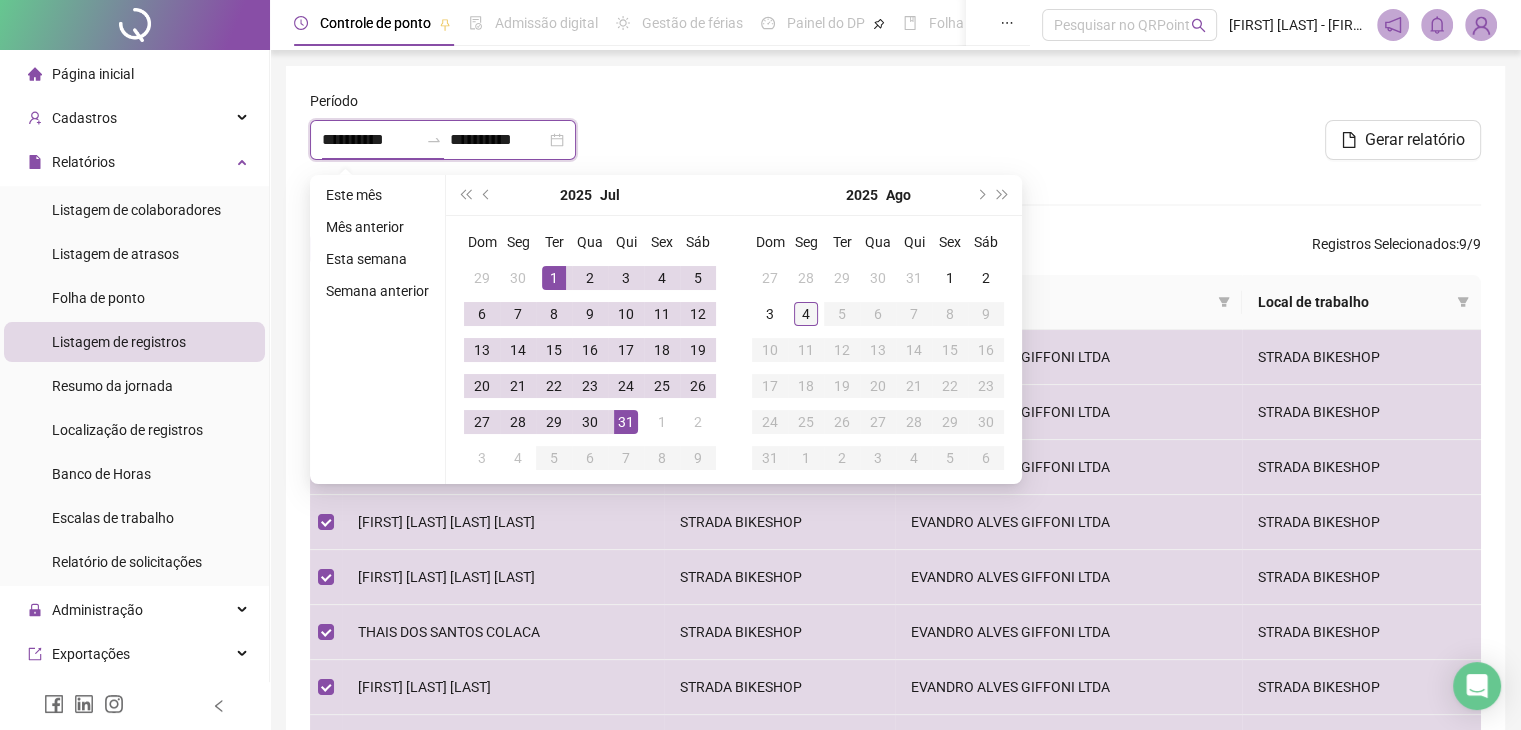 type on "**********" 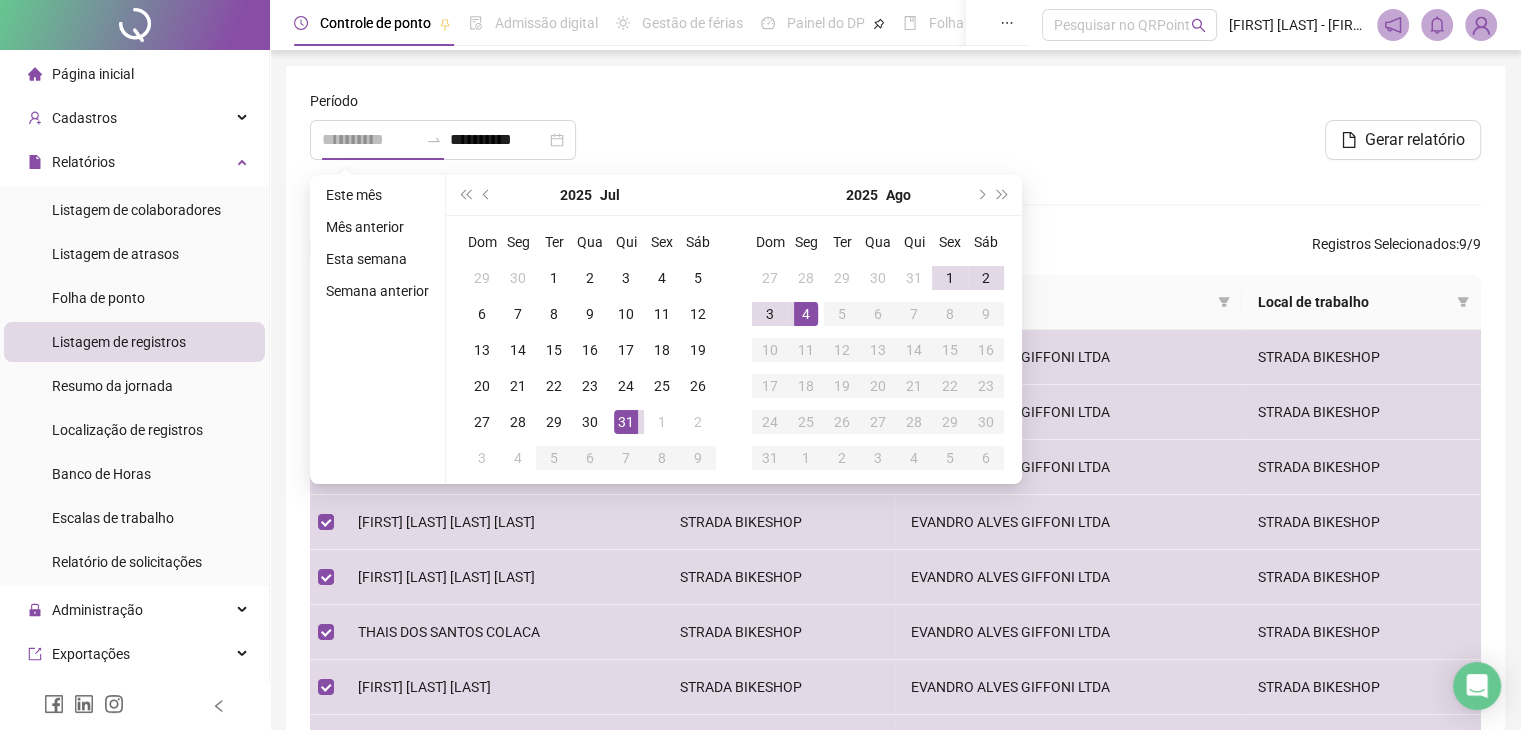 click on "4" at bounding box center (806, 314) 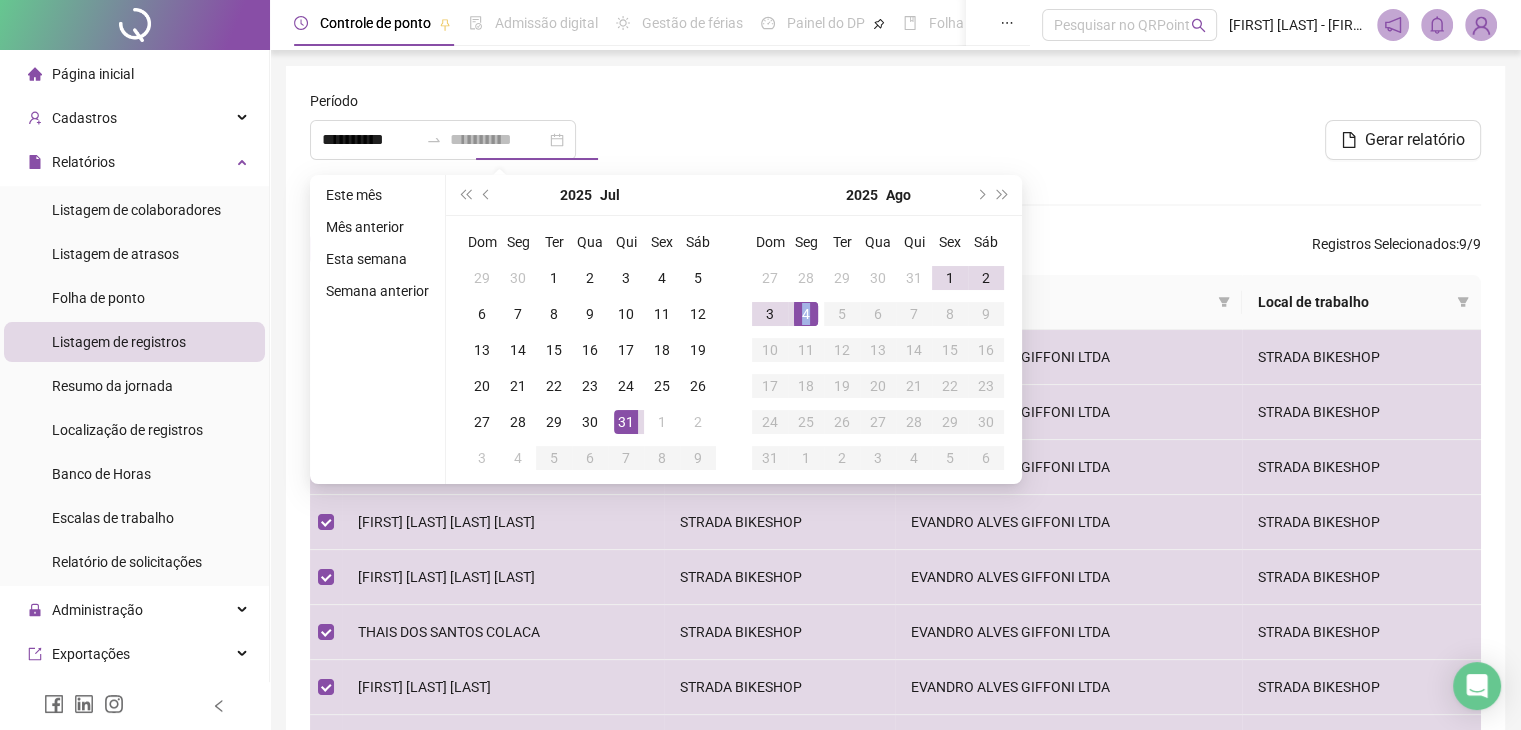 click on "4" at bounding box center [806, 314] 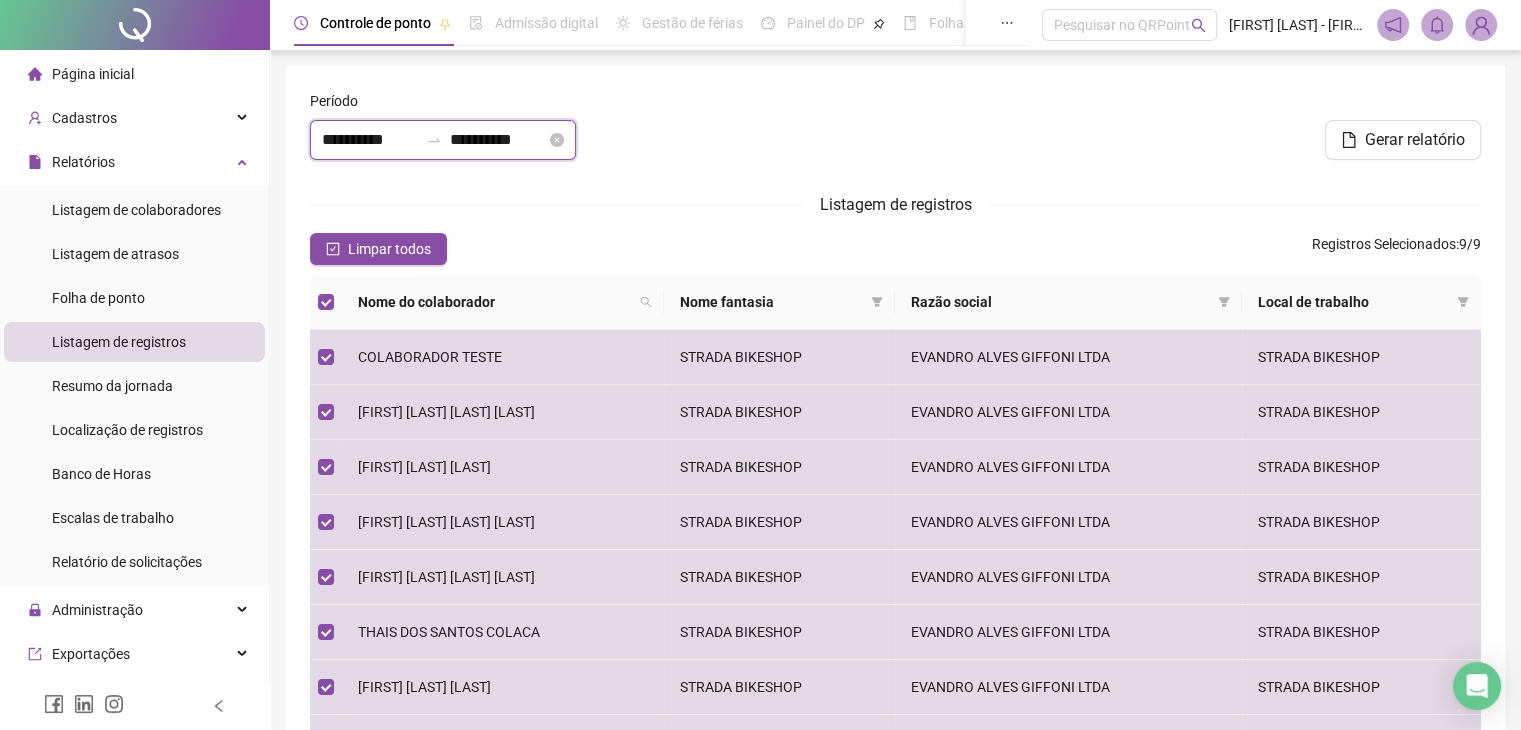 click on "**********" at bounding box center (370, 140) 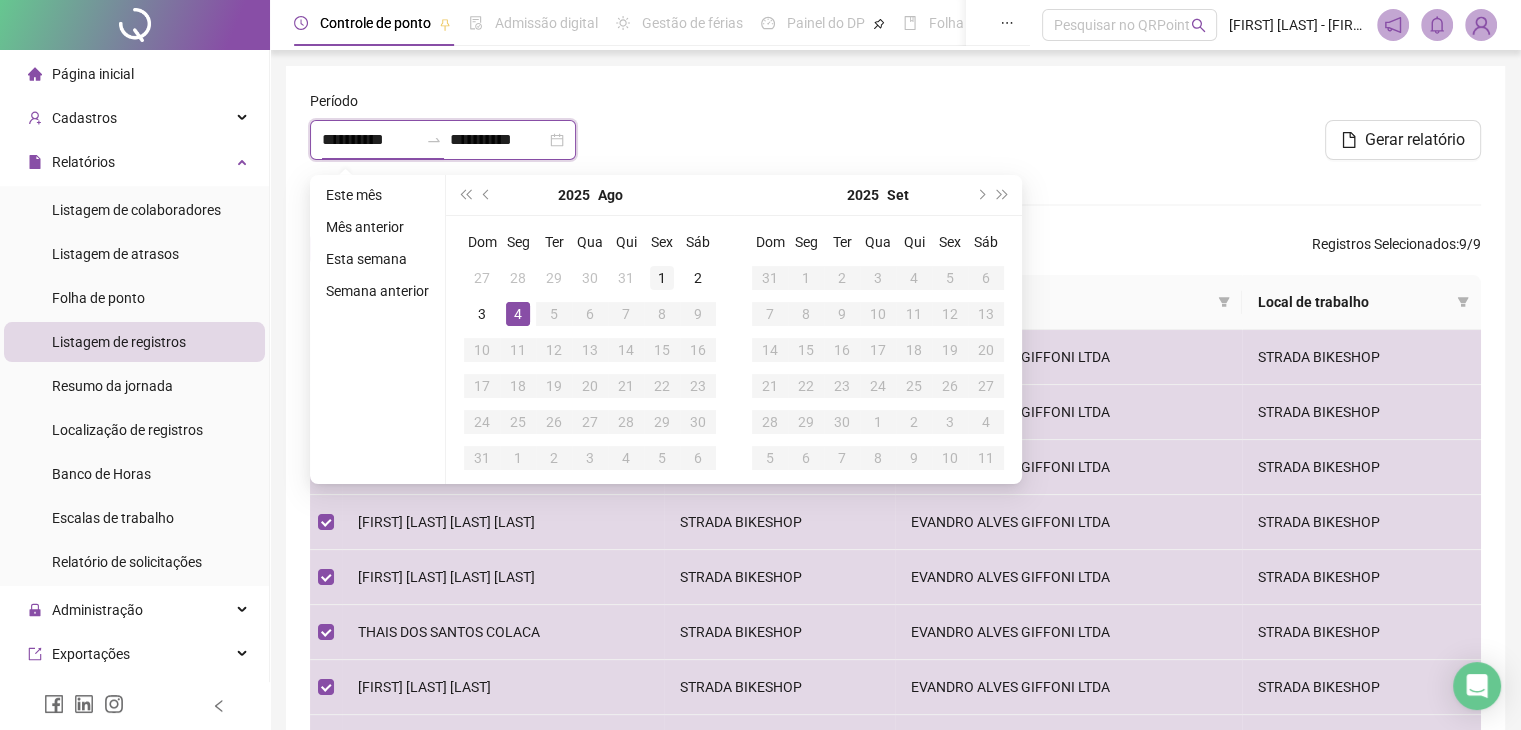 type on "**********" 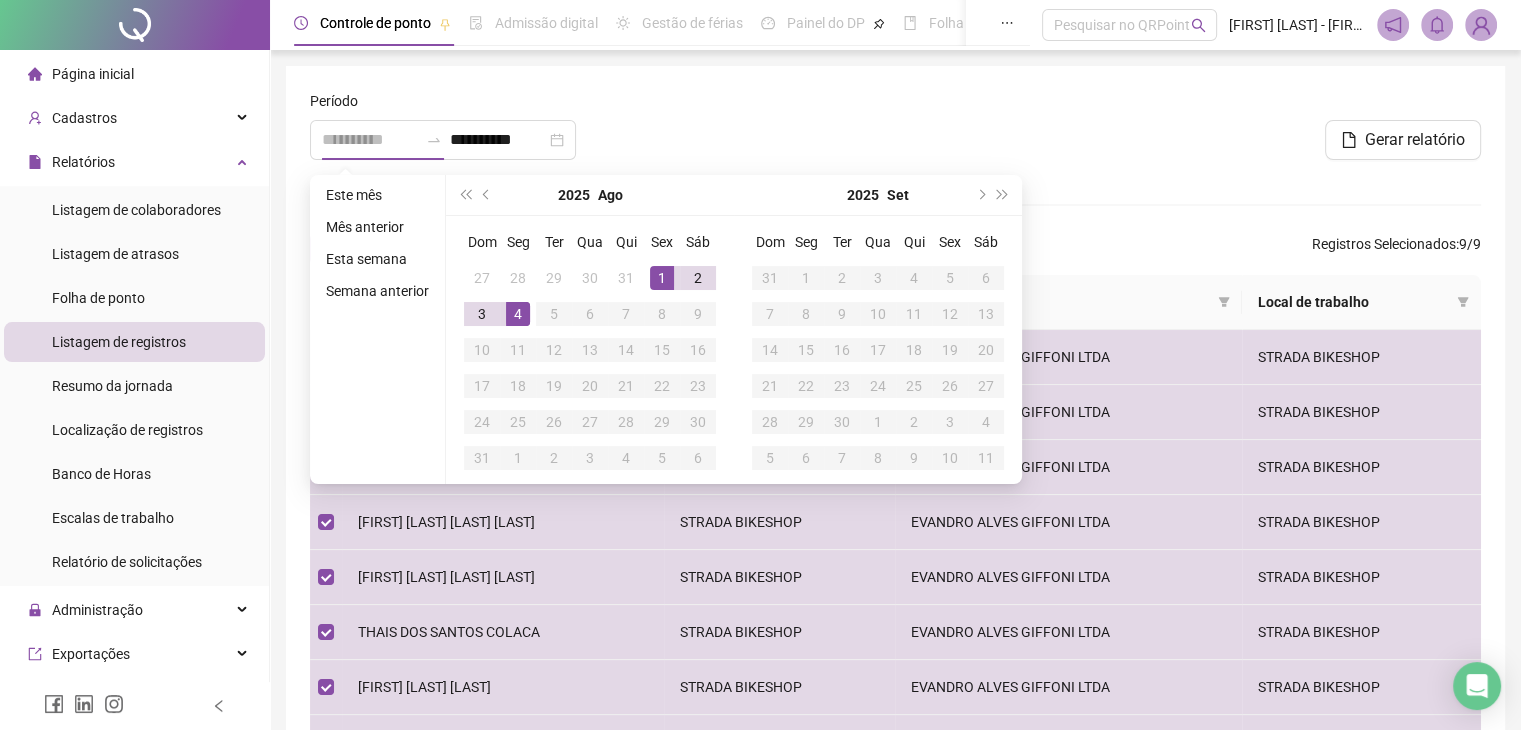 click on "1" at bounding box center [662, 278] 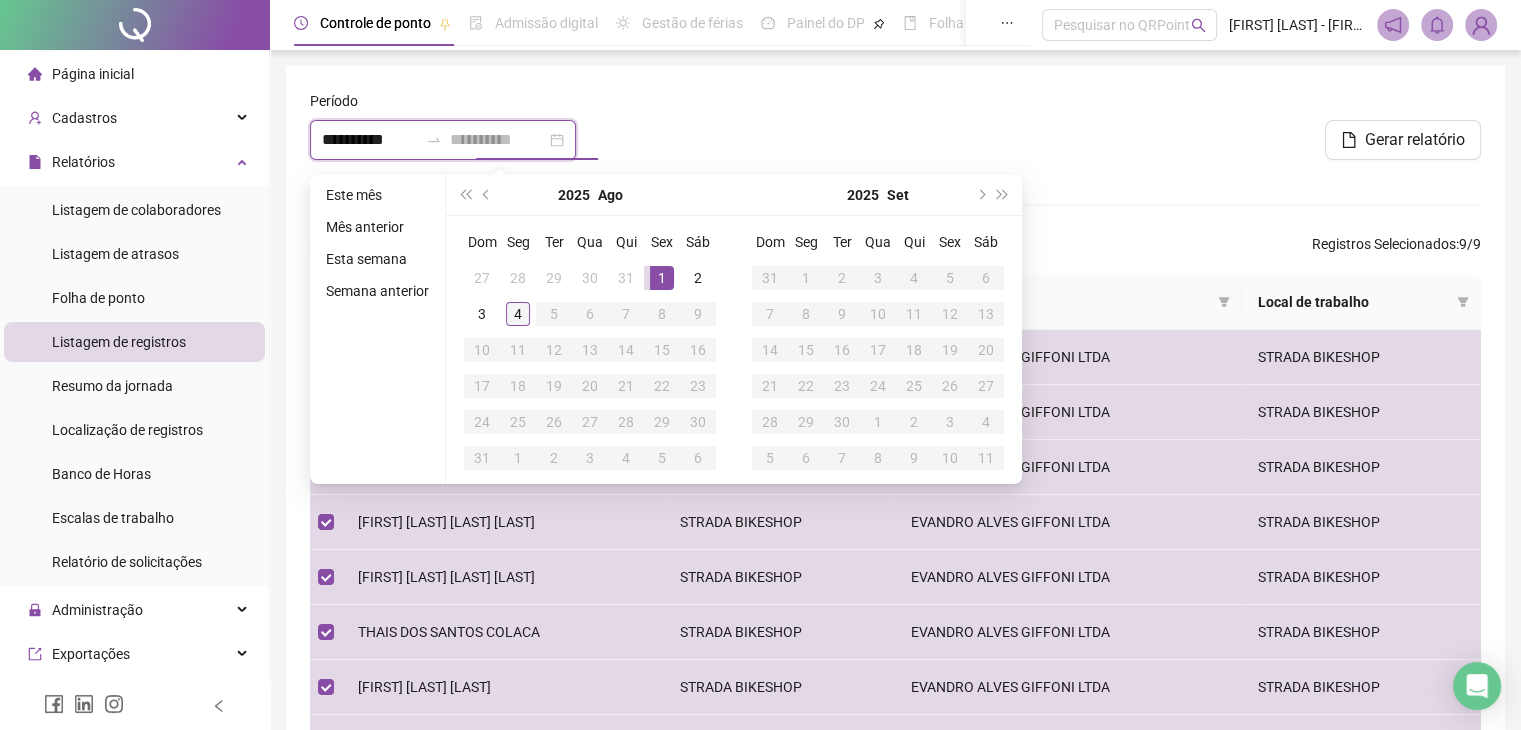 type on "**********" 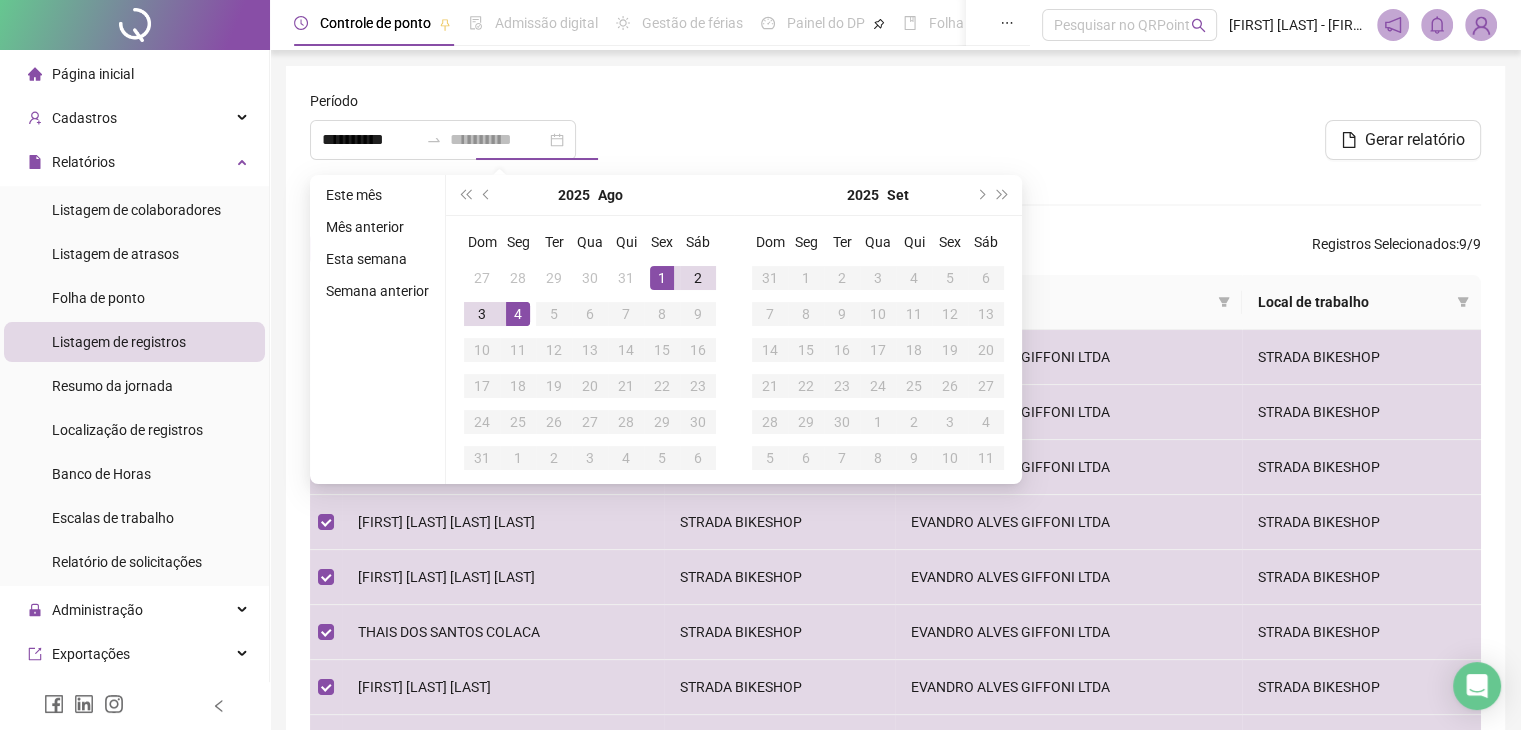 click on "4" at bounding box center (518, 314) 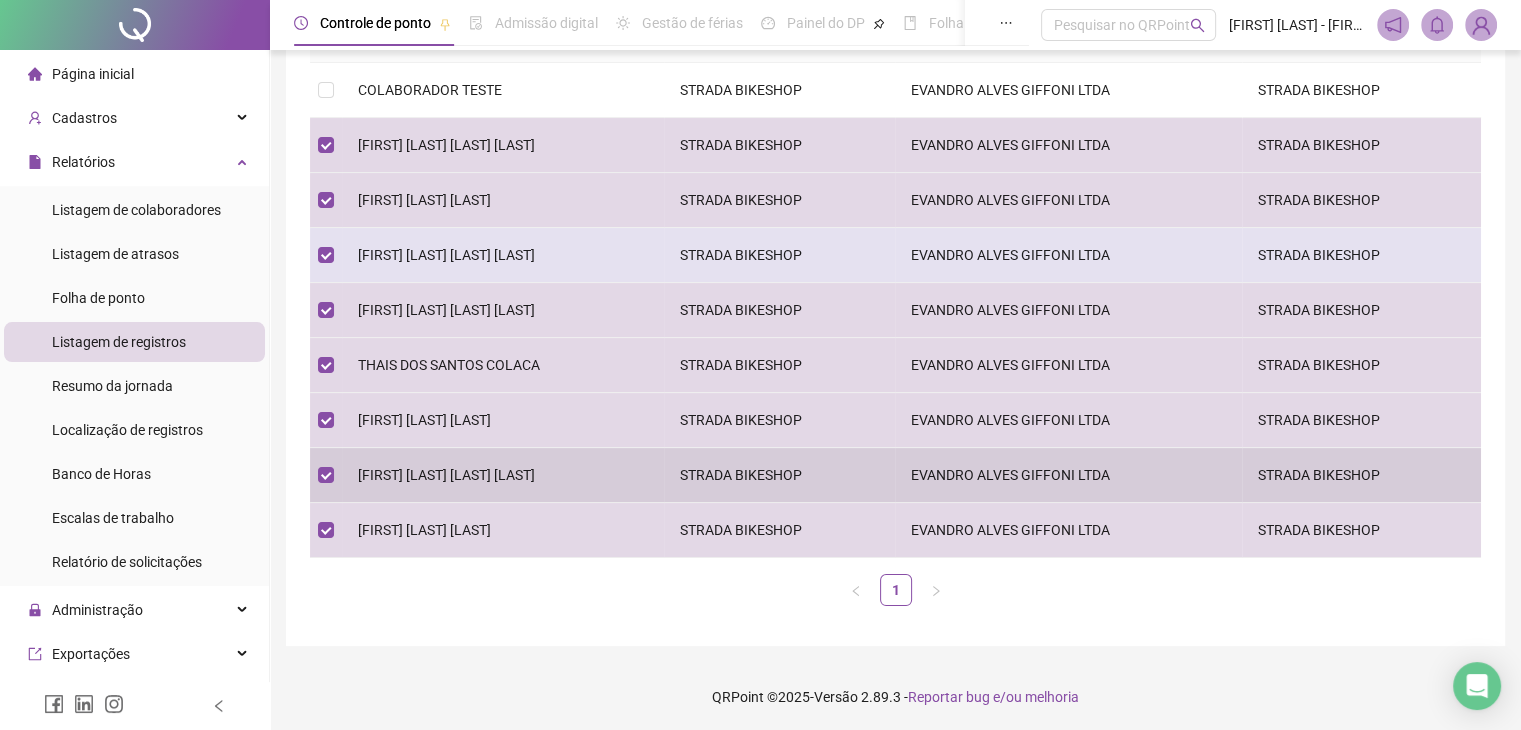 scroll, scrollTop: 0, scrollLeft: 0, axis: both 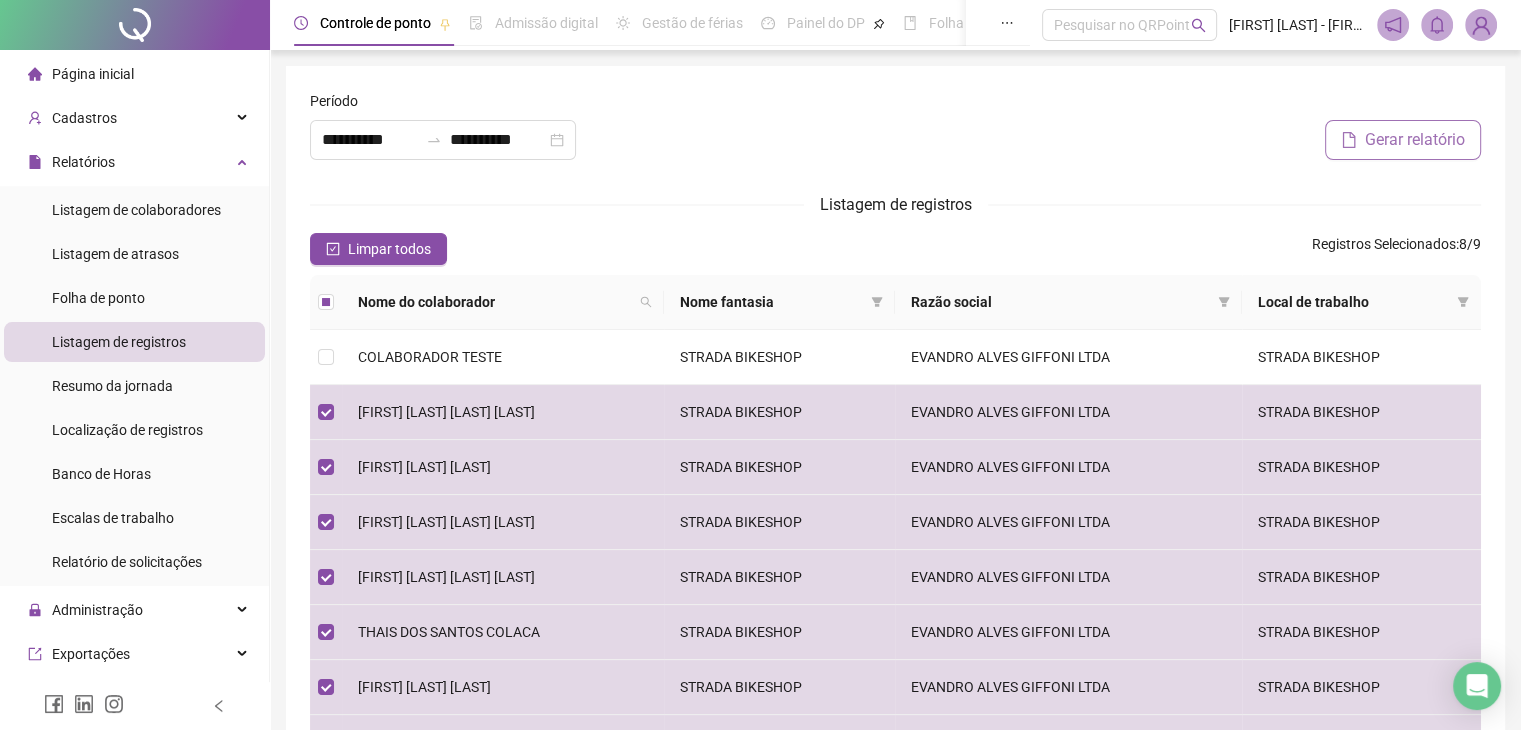 click on "Gerar relatório" at bounding box center (1415, 140) 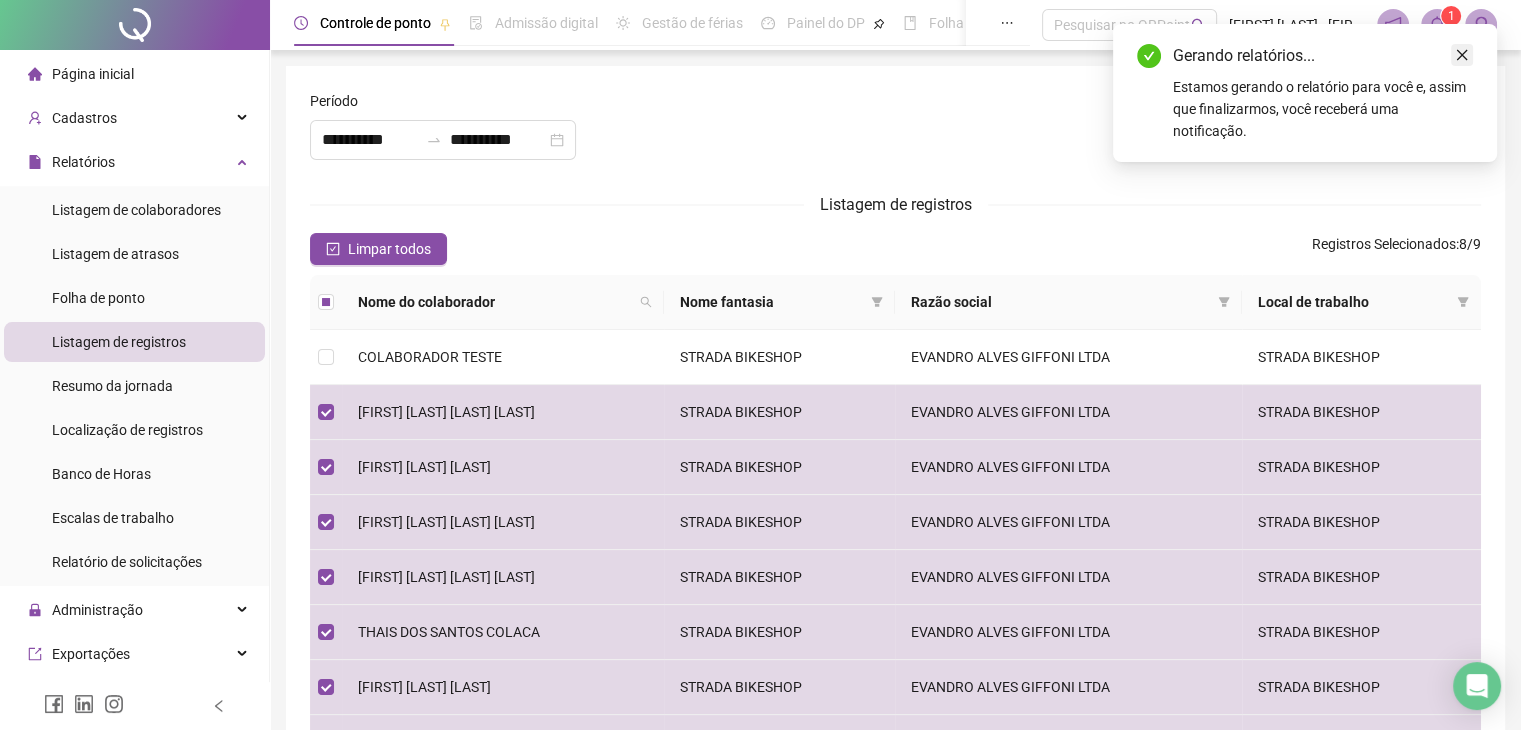 click at bounding box center (1462, 55) 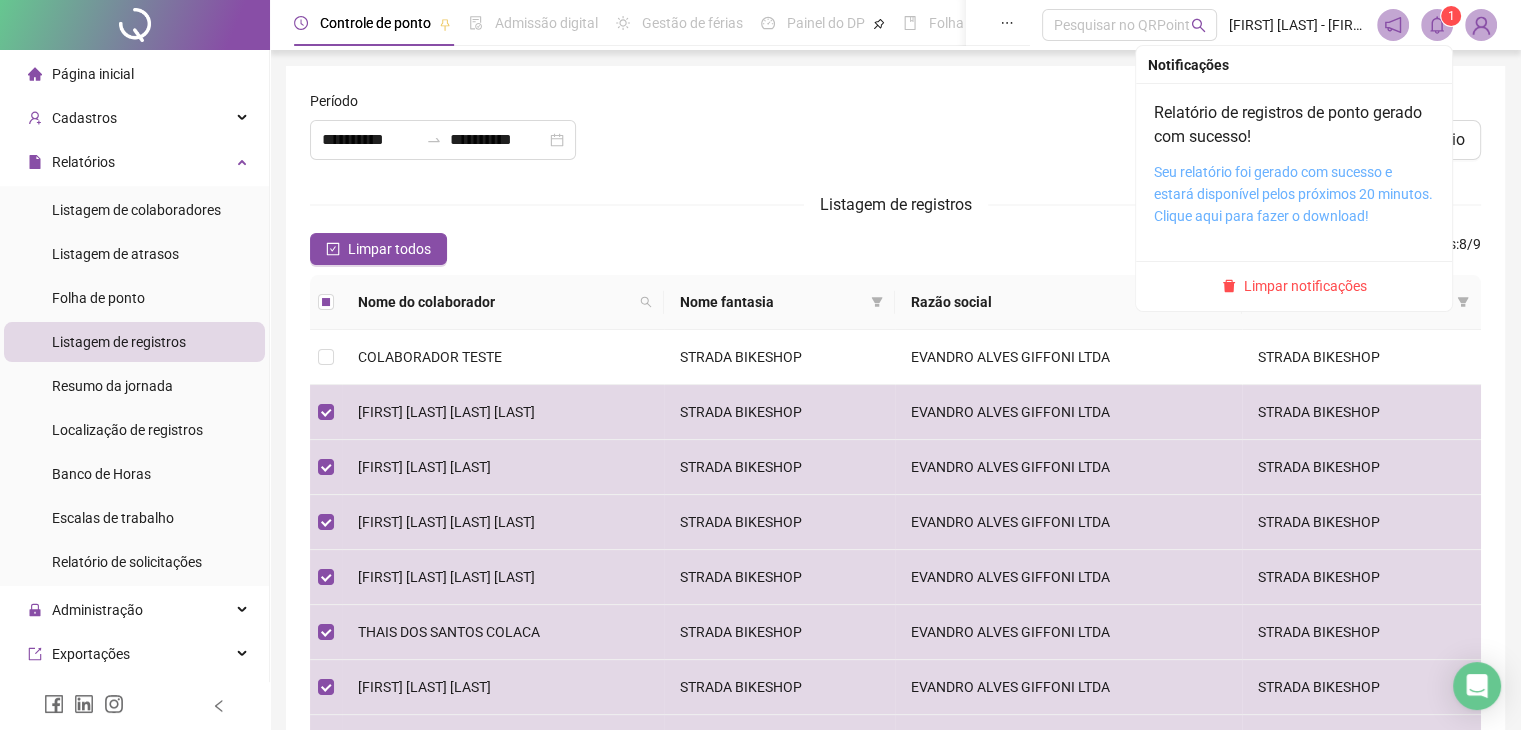 click on "Seu relatório foi gerado com sucesso e estará disponível pelos próximos 20 minutos.
Clique aqui para fazer o download!" at bounding box center [1293, 194] 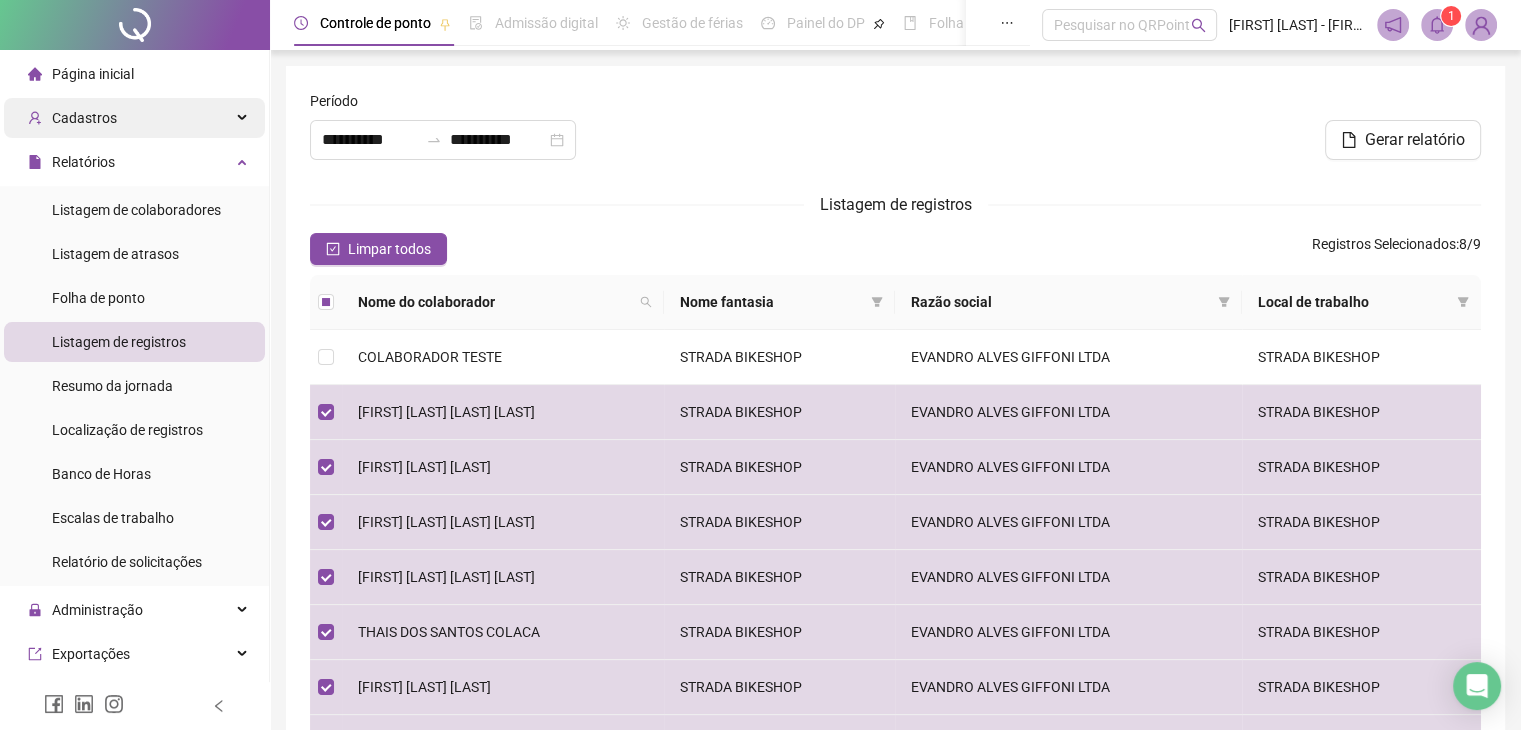 click on "Cadastros" at bounding box center [84, 118] 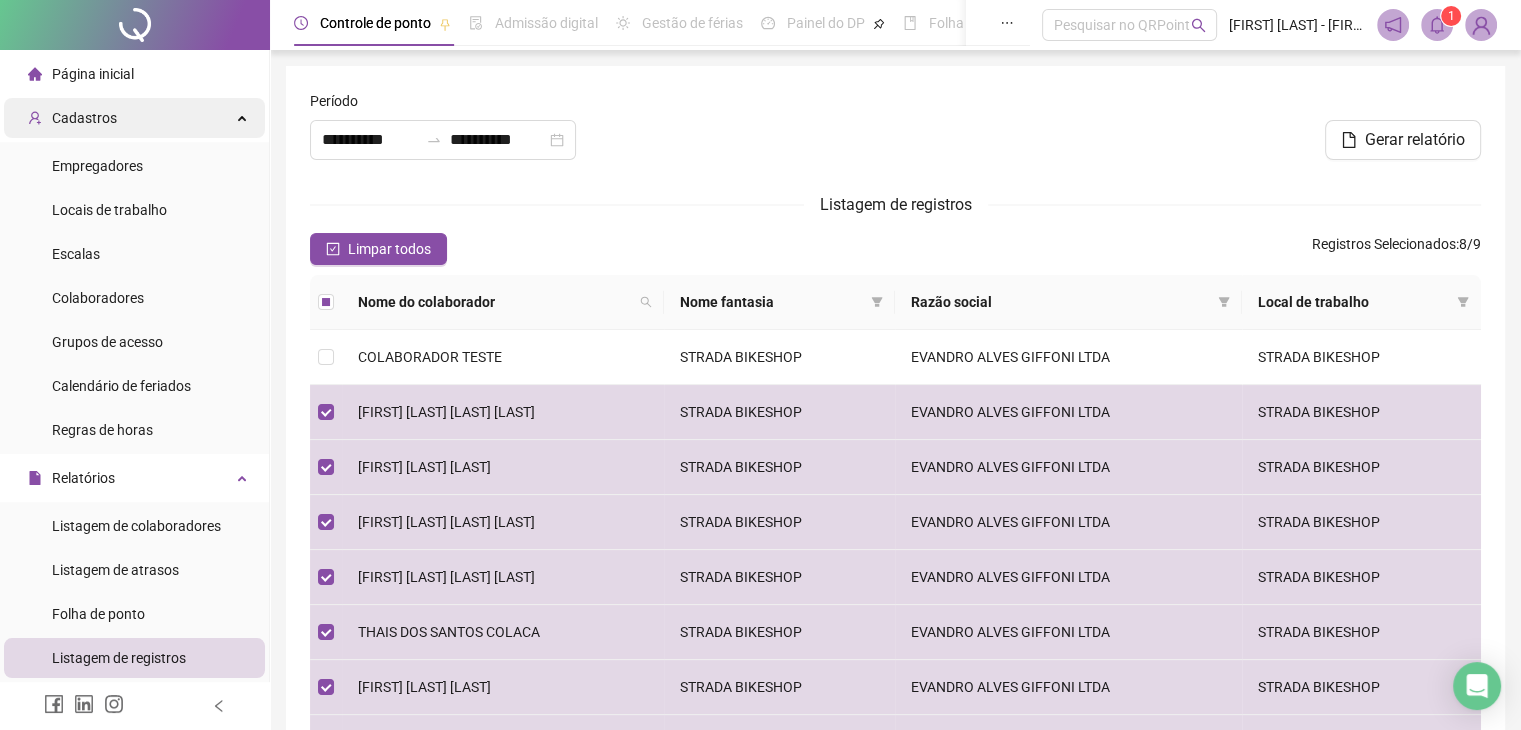 click on "Cadastros" at bounding box center [84, 118] 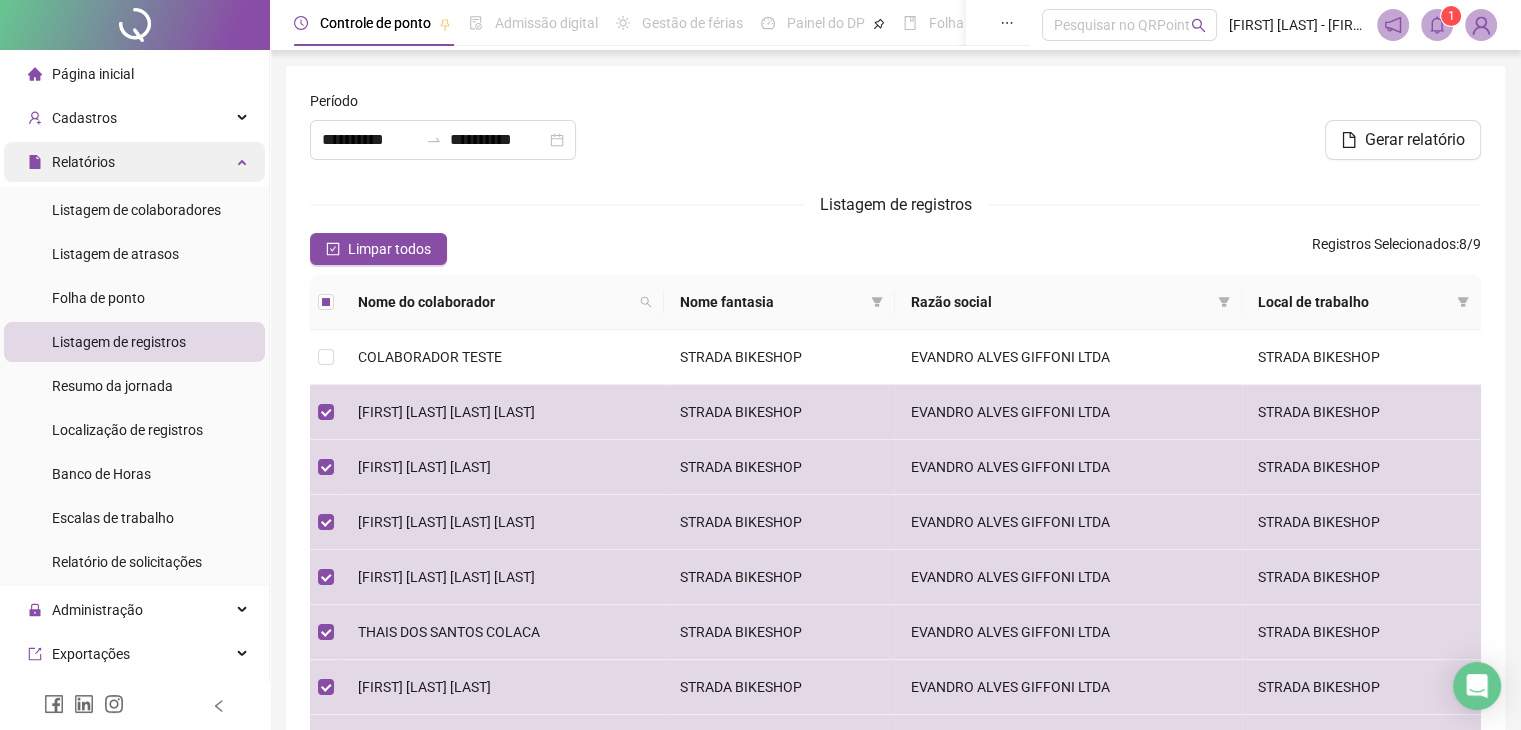click on "Relatórios" at bounding box center (83, 162) 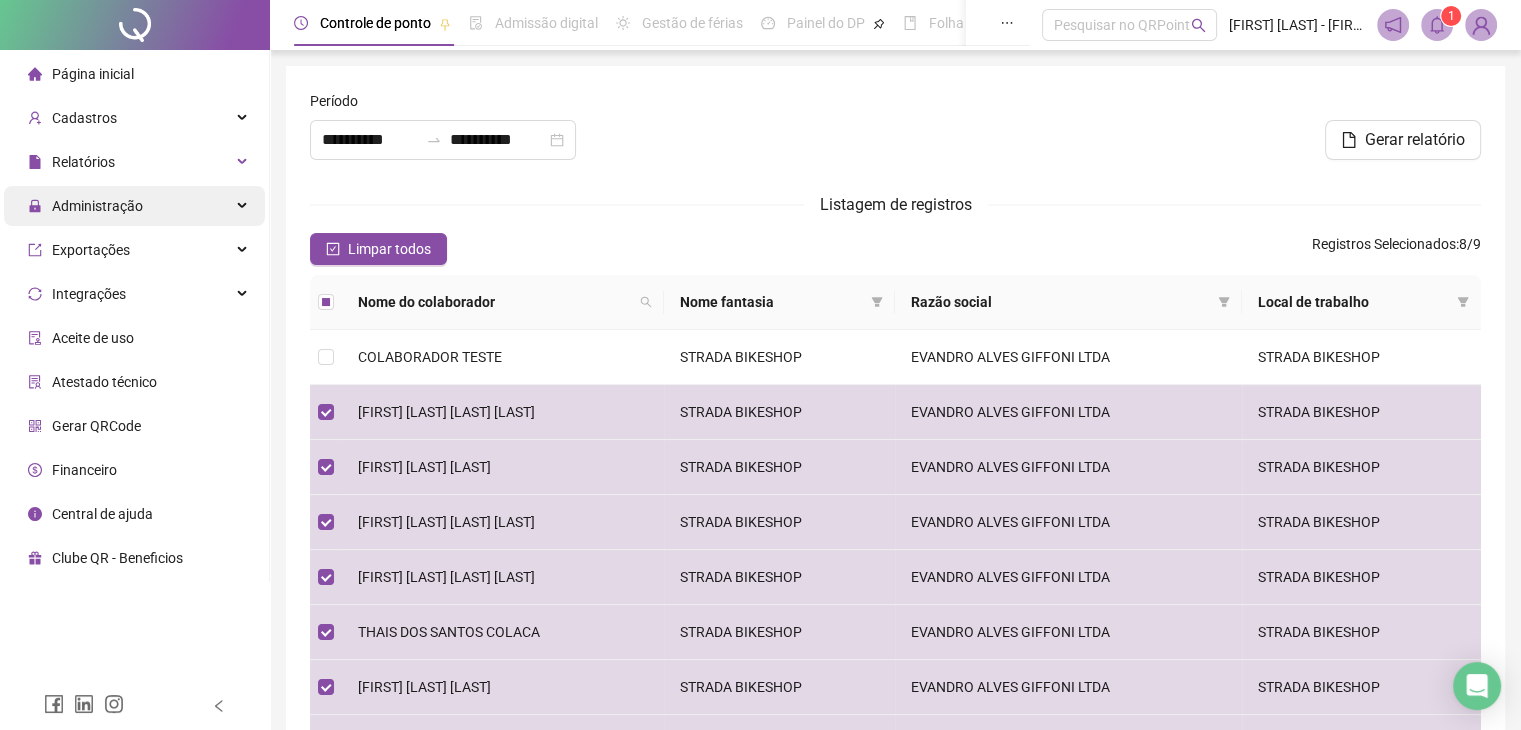 click on "Administração" at bounding box center (97, 206) 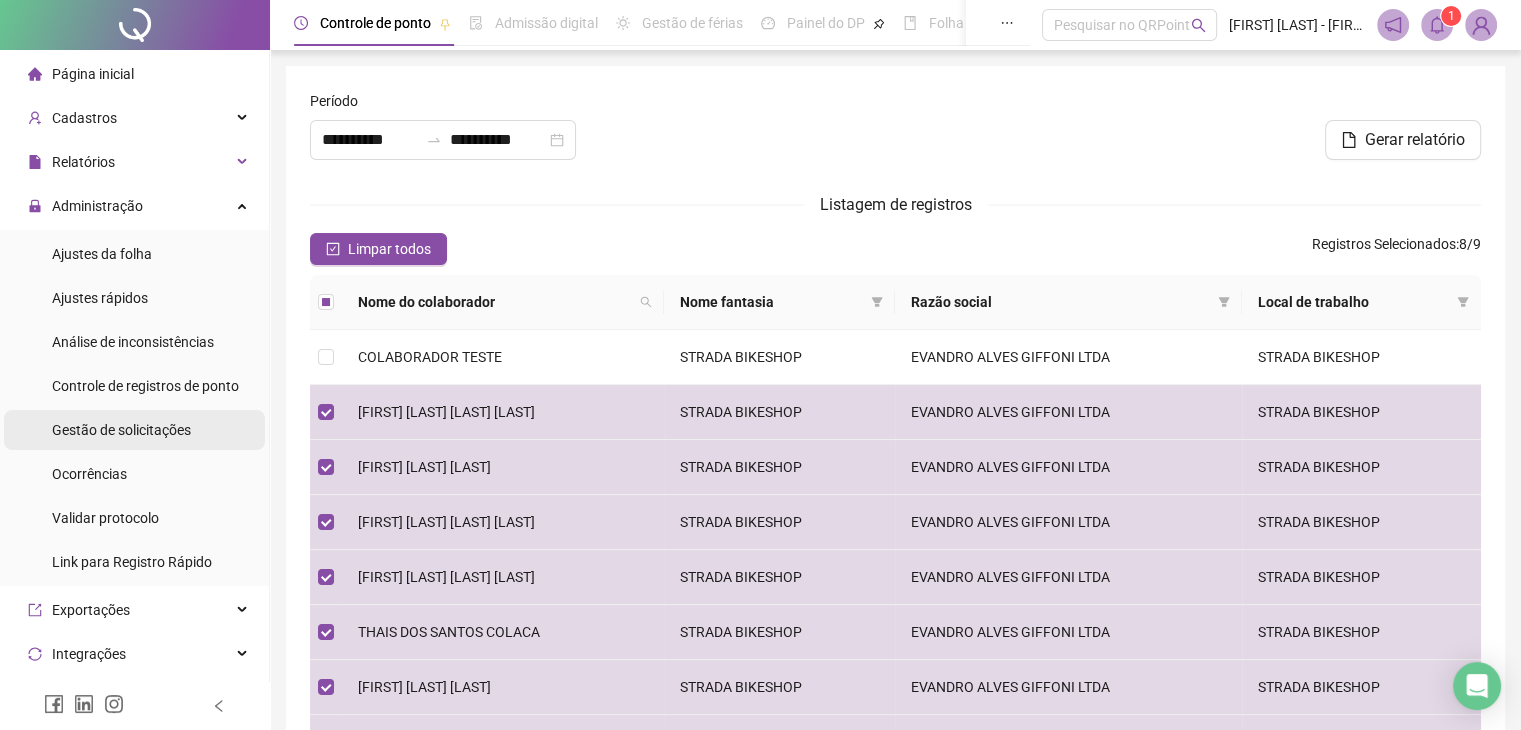 click on "Gestão de solicitações" at bounding box center (121, 430) 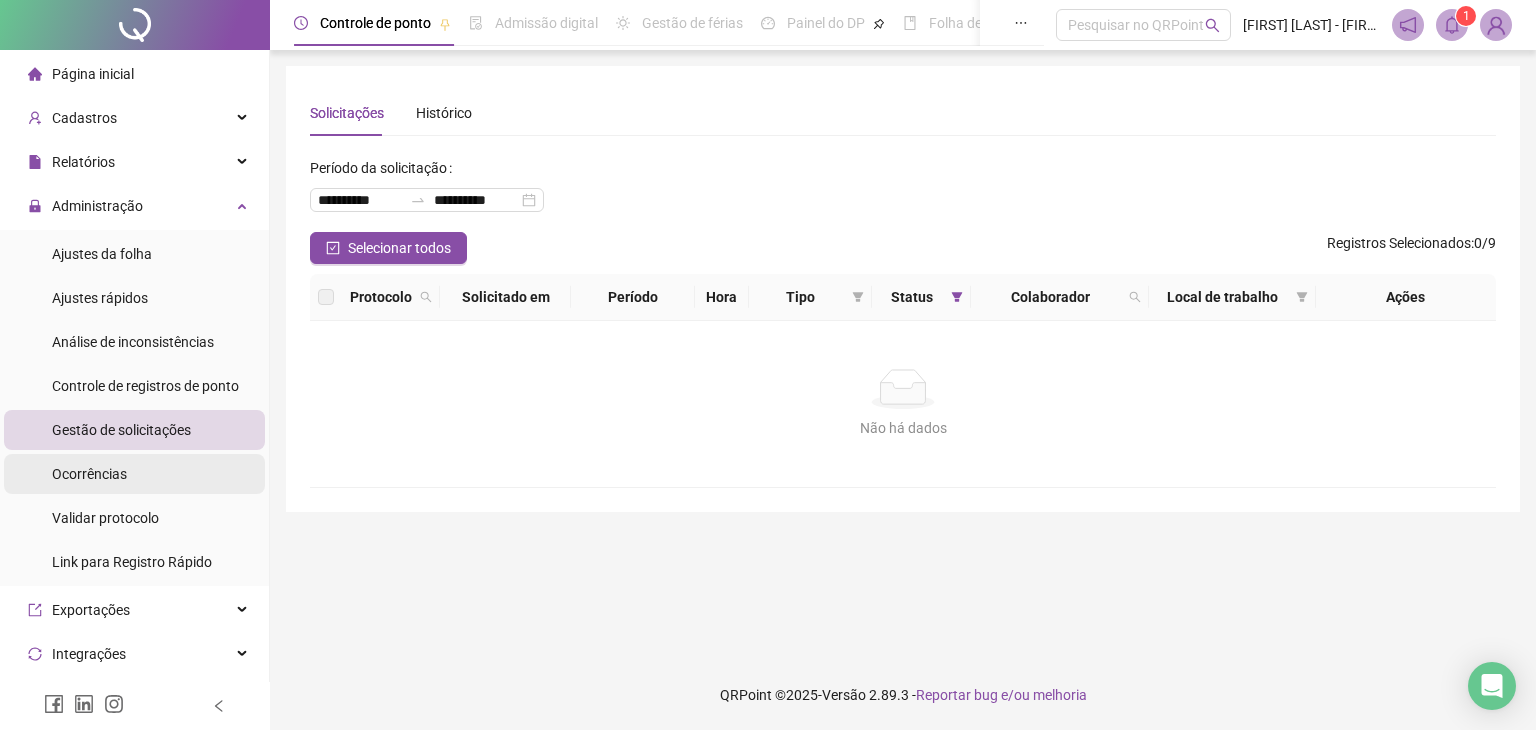 click on "Ocorrências" at bounding box center [89, 474] 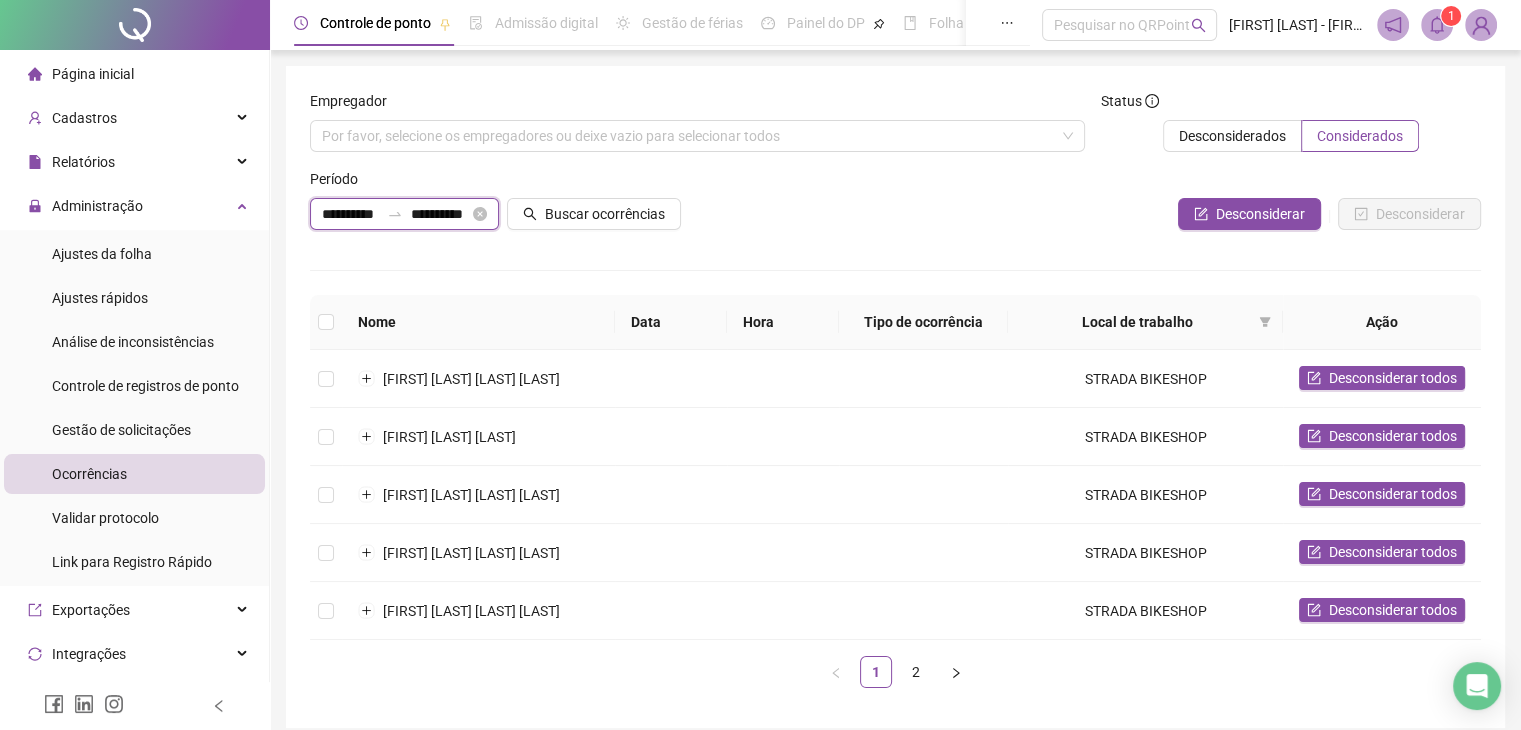 click on "**********" at bounding box center [350, 214] 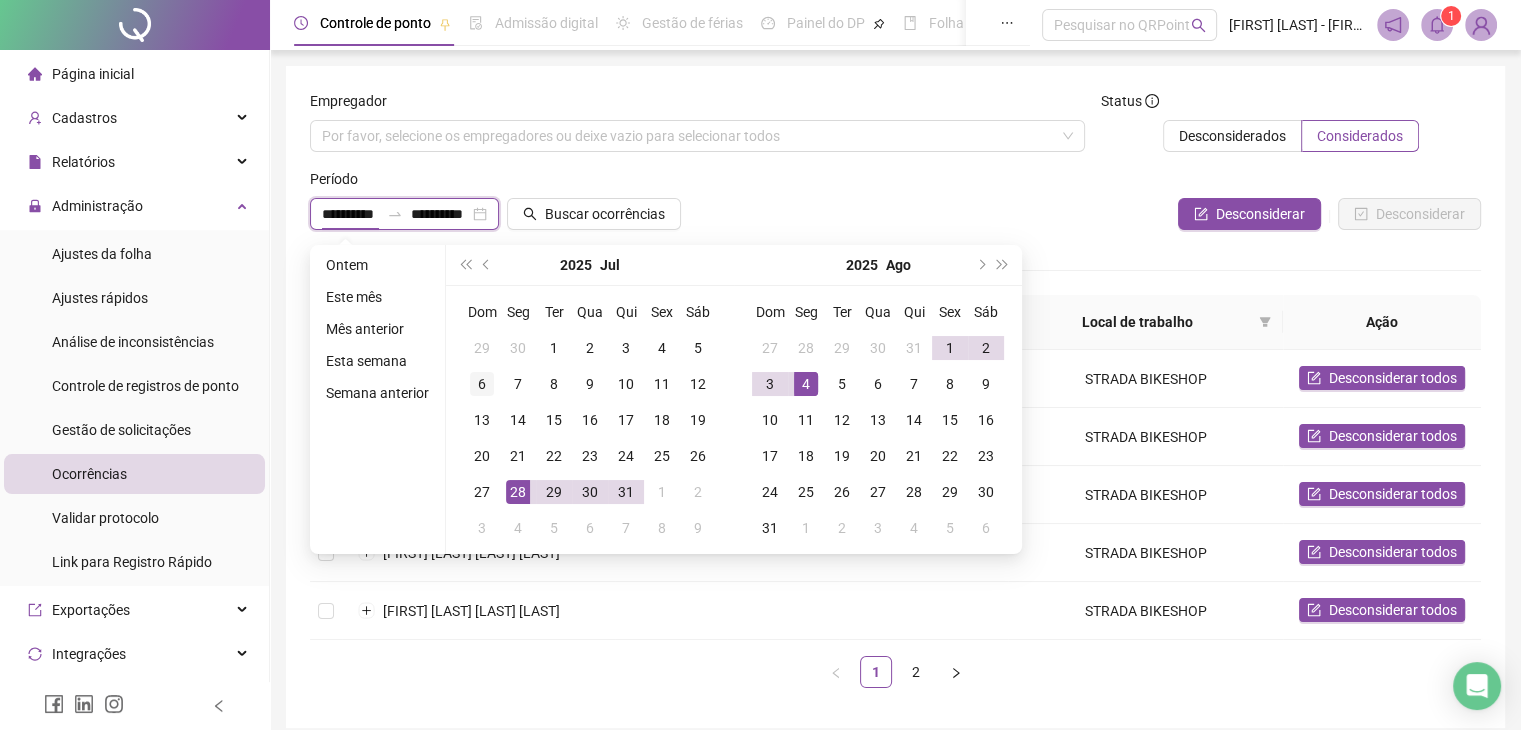 type on "**********" 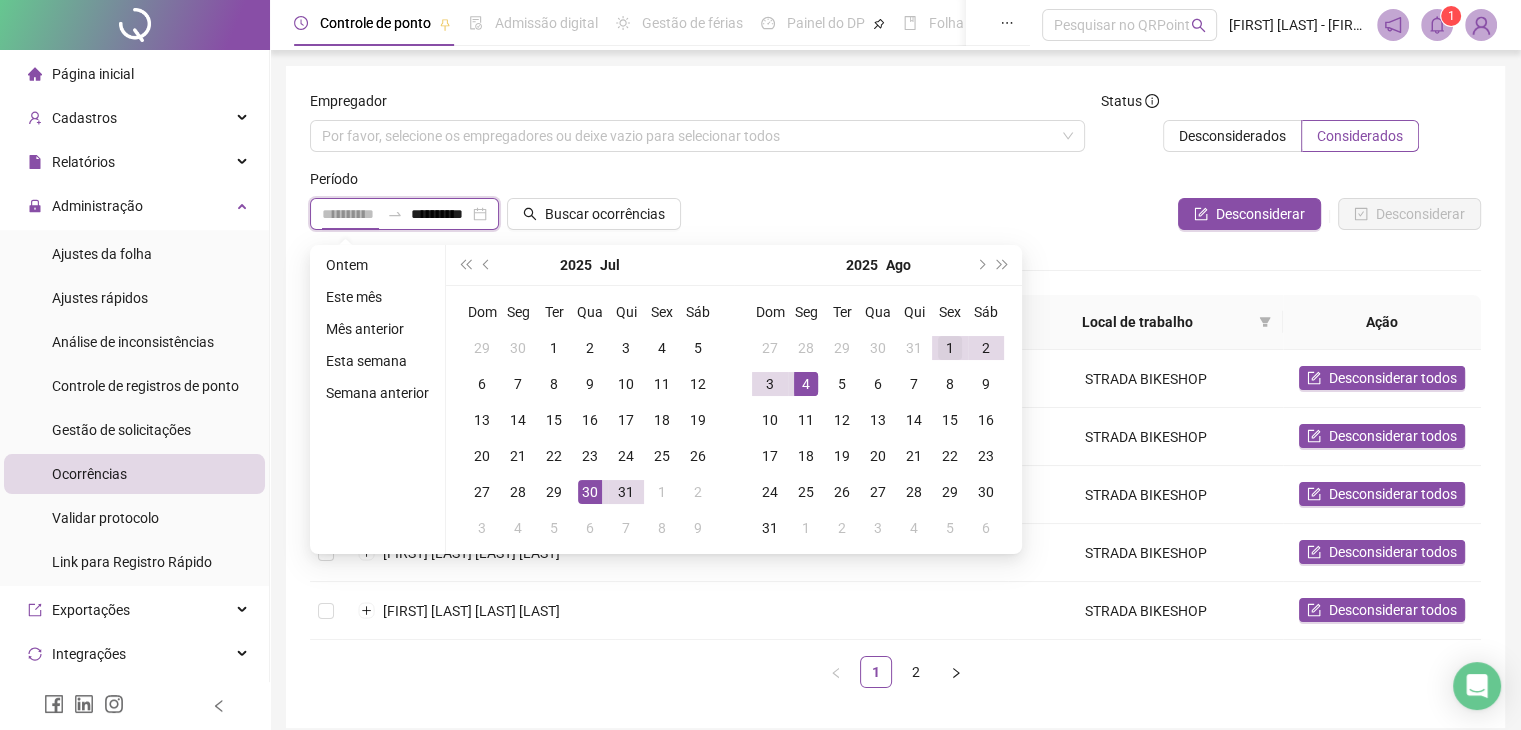 type on "**********" 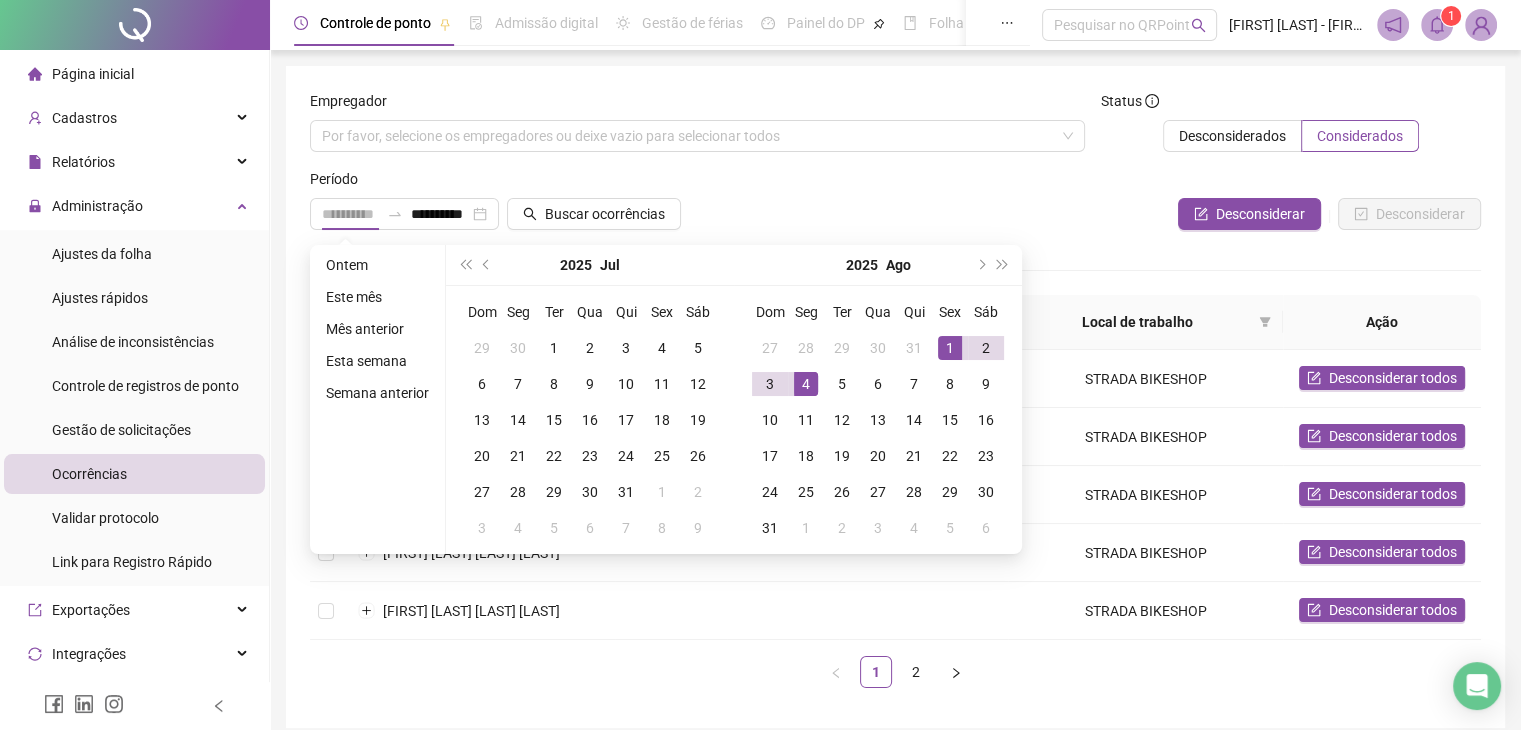 click on "1" at bounding box center [950, 348] 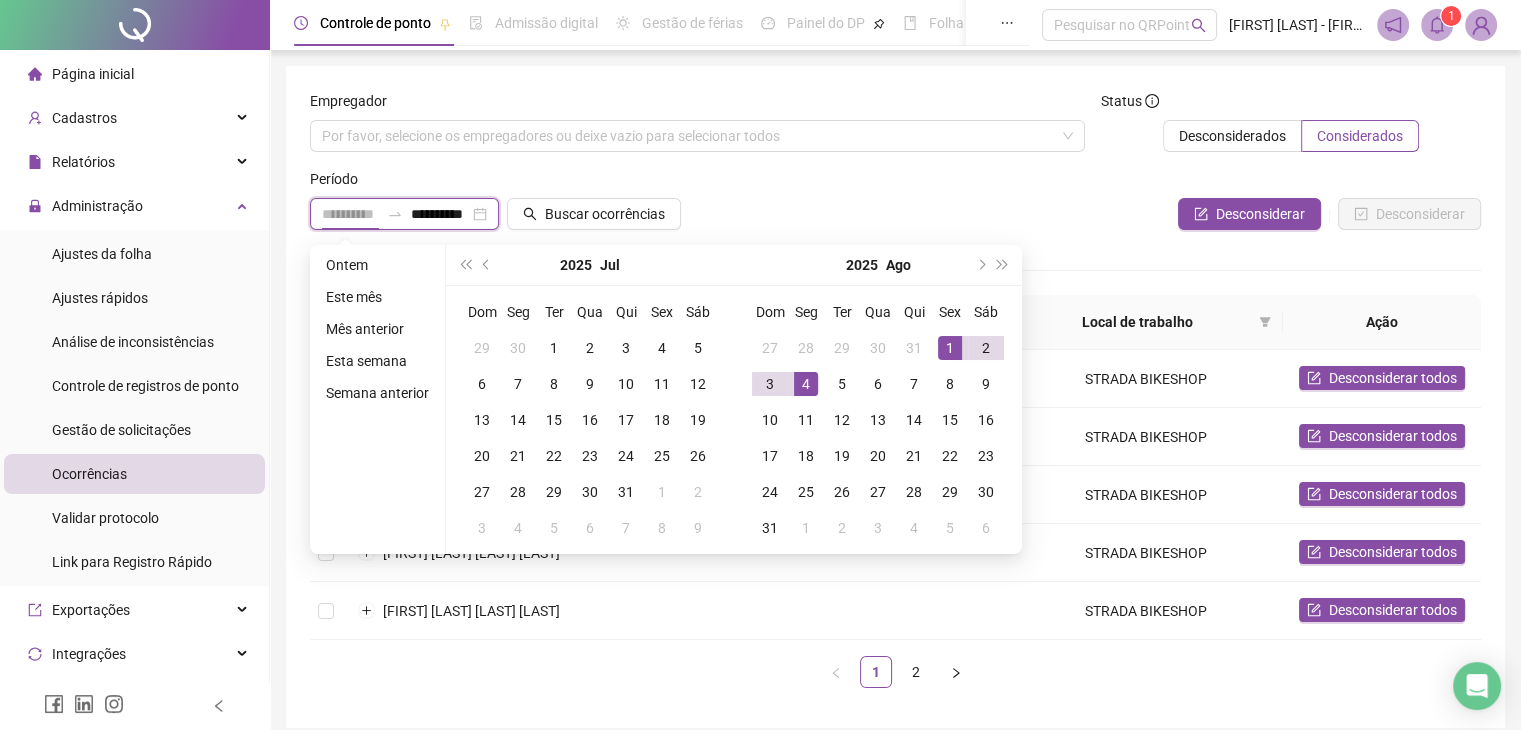 scroll, scrollTop: 0, scrollLeft: 13, axis: horizontal 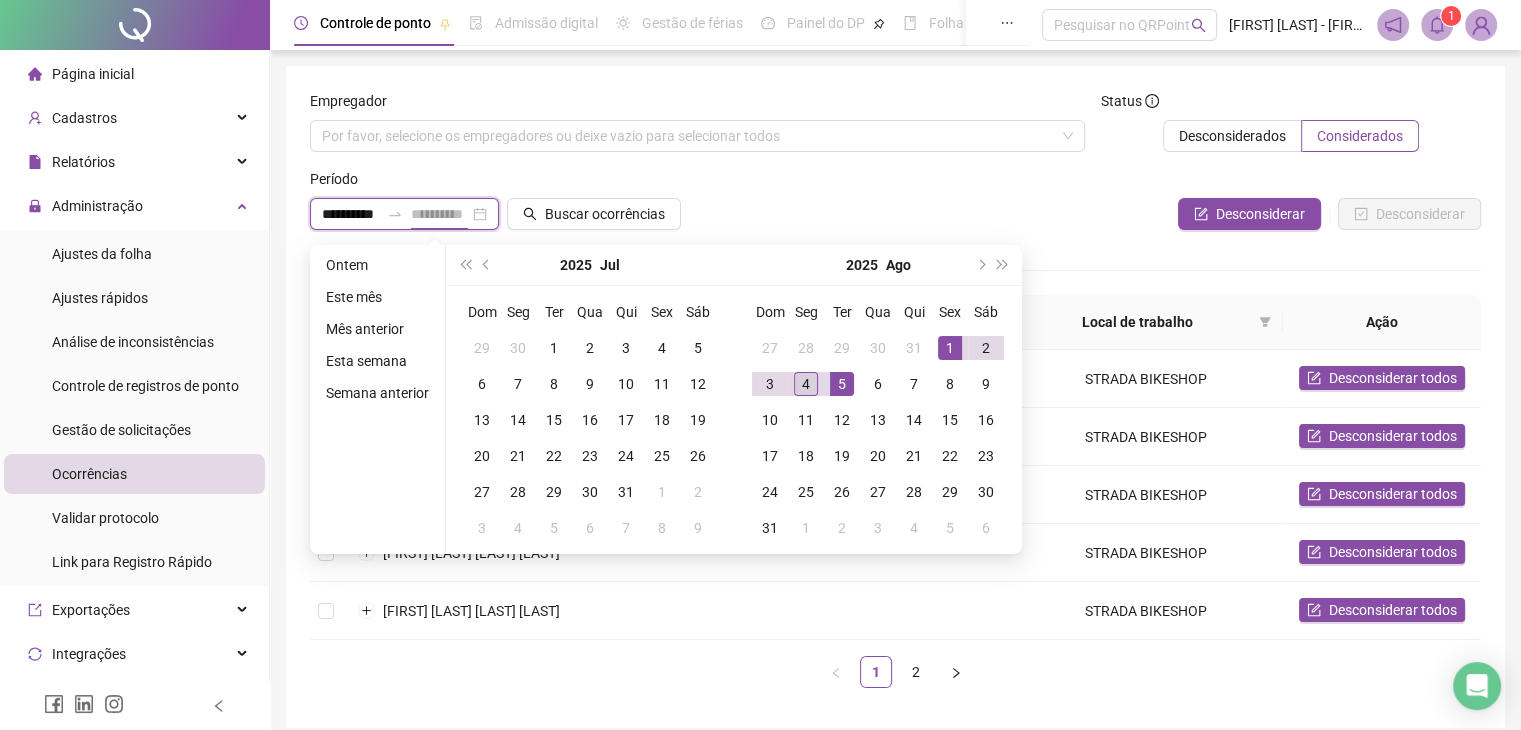 type on "**********" 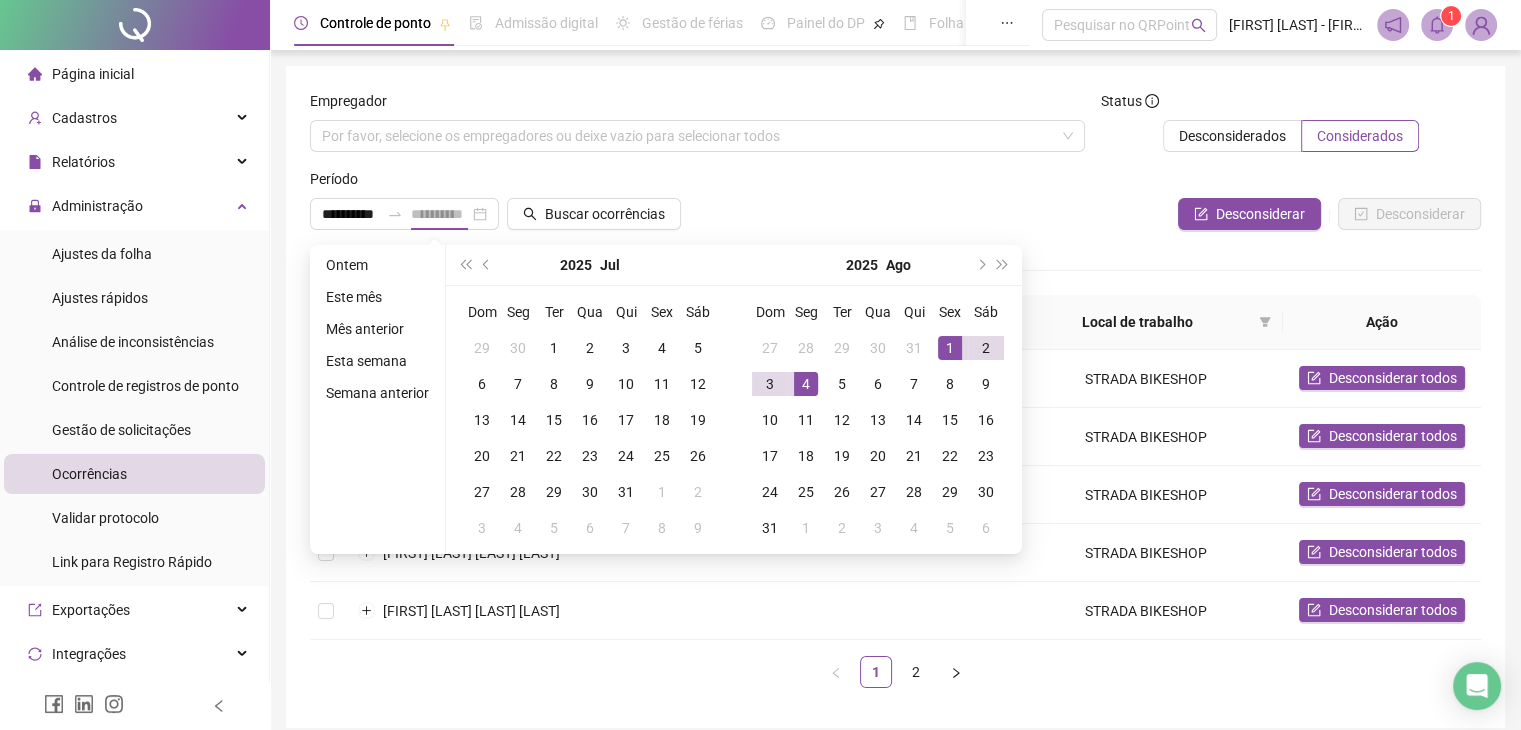 click on "4" at bounding box center (806, 384) 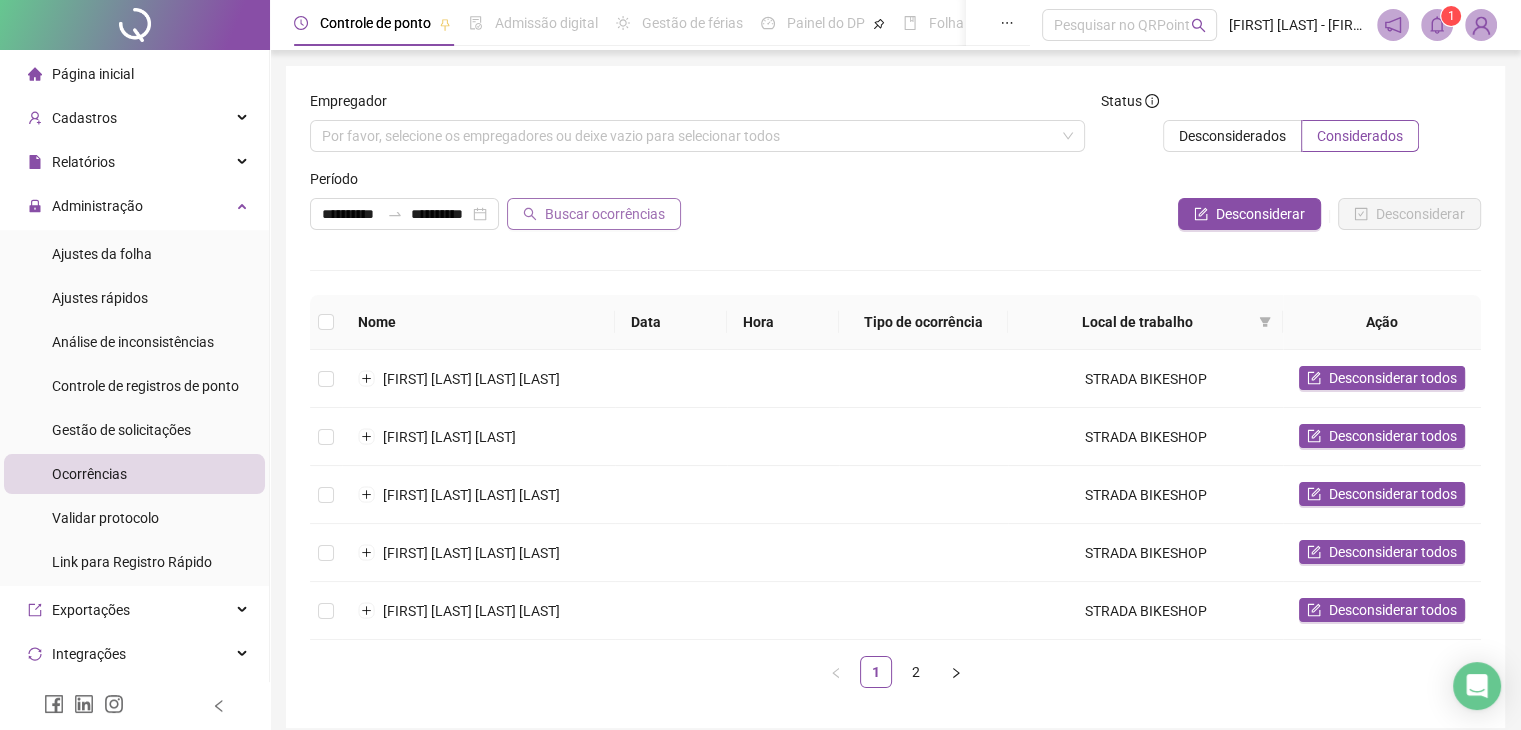 click on "Buscar ocorrências" at bounding box center (605, 214) 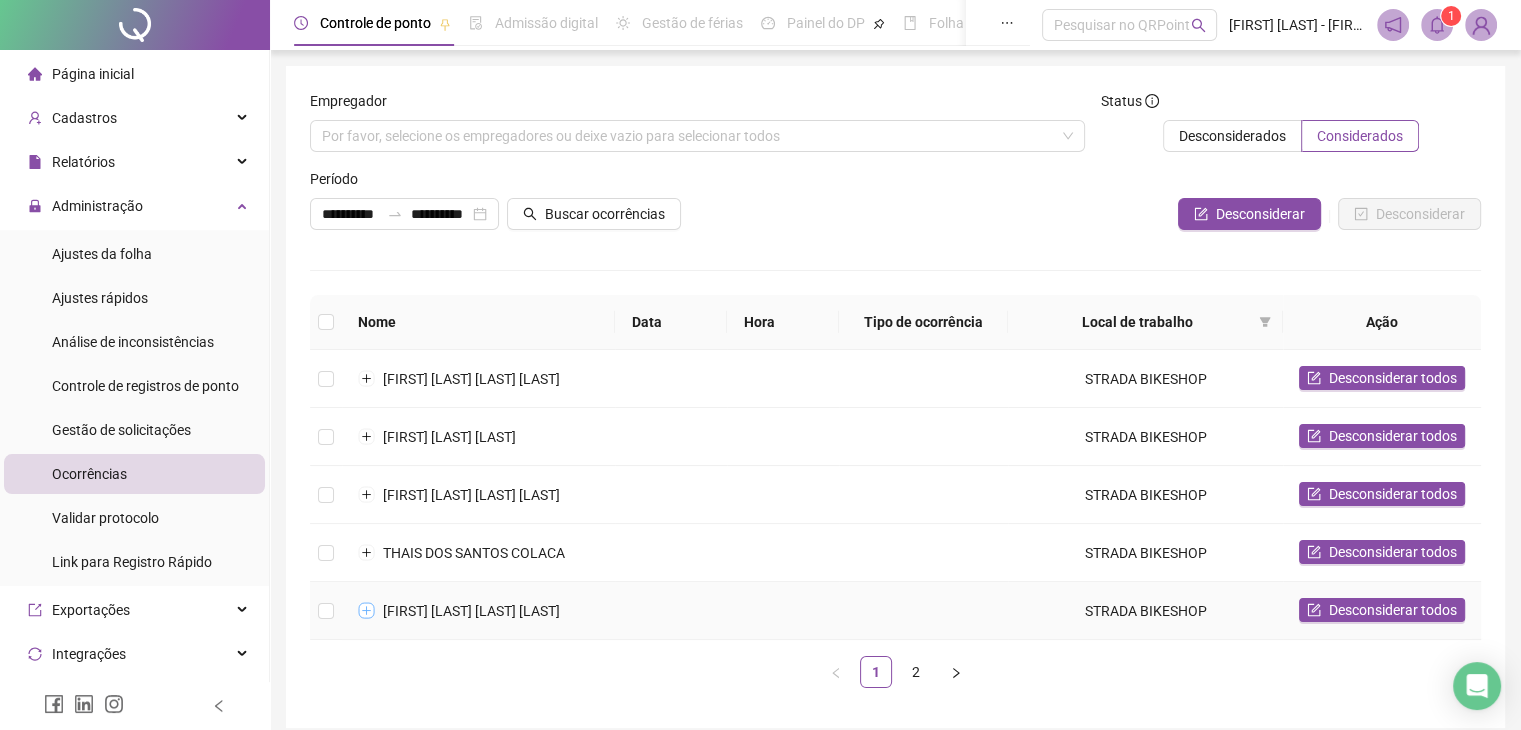 click at bounding box center (367, 611) 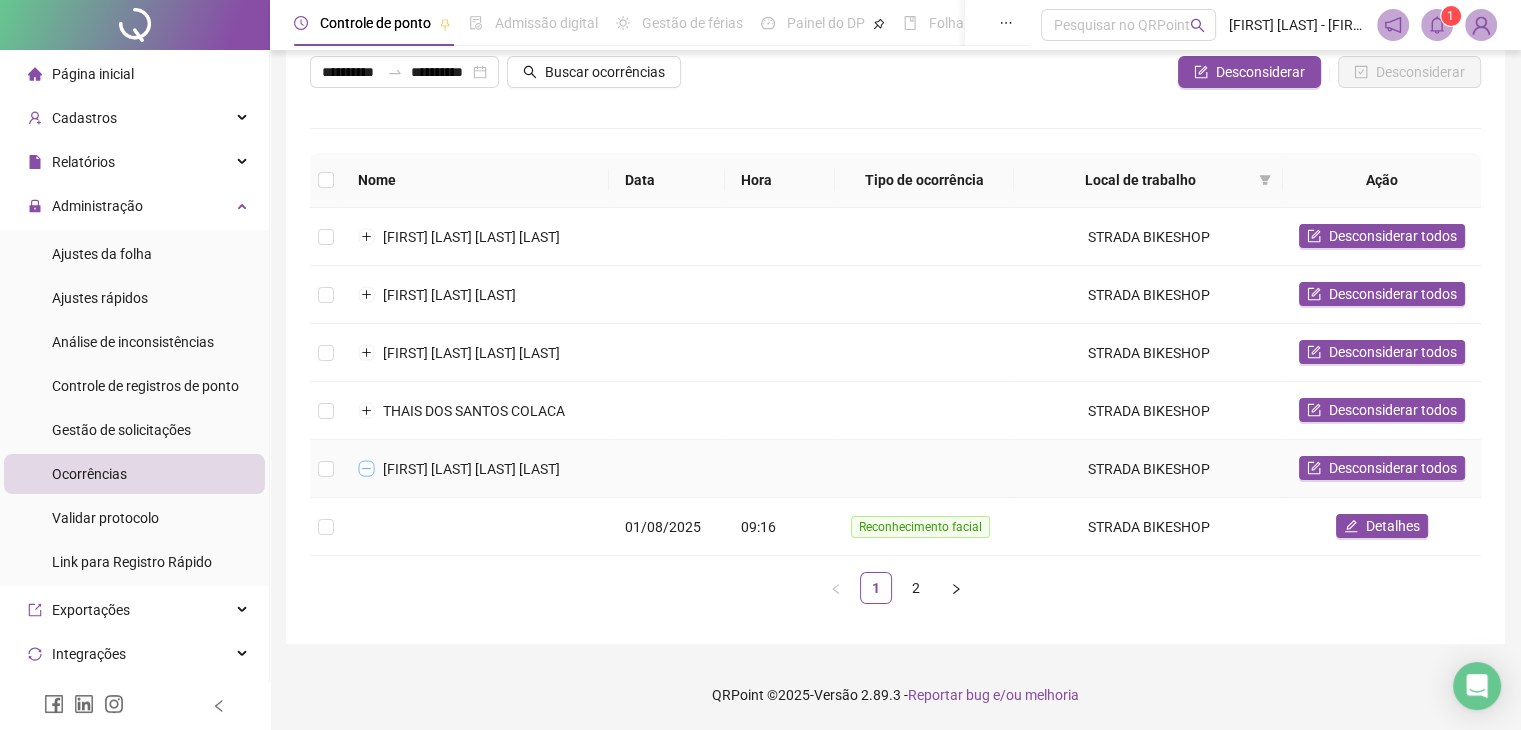 scroll, scrollTop: 176, scrollLeft: 0, axis: vertical 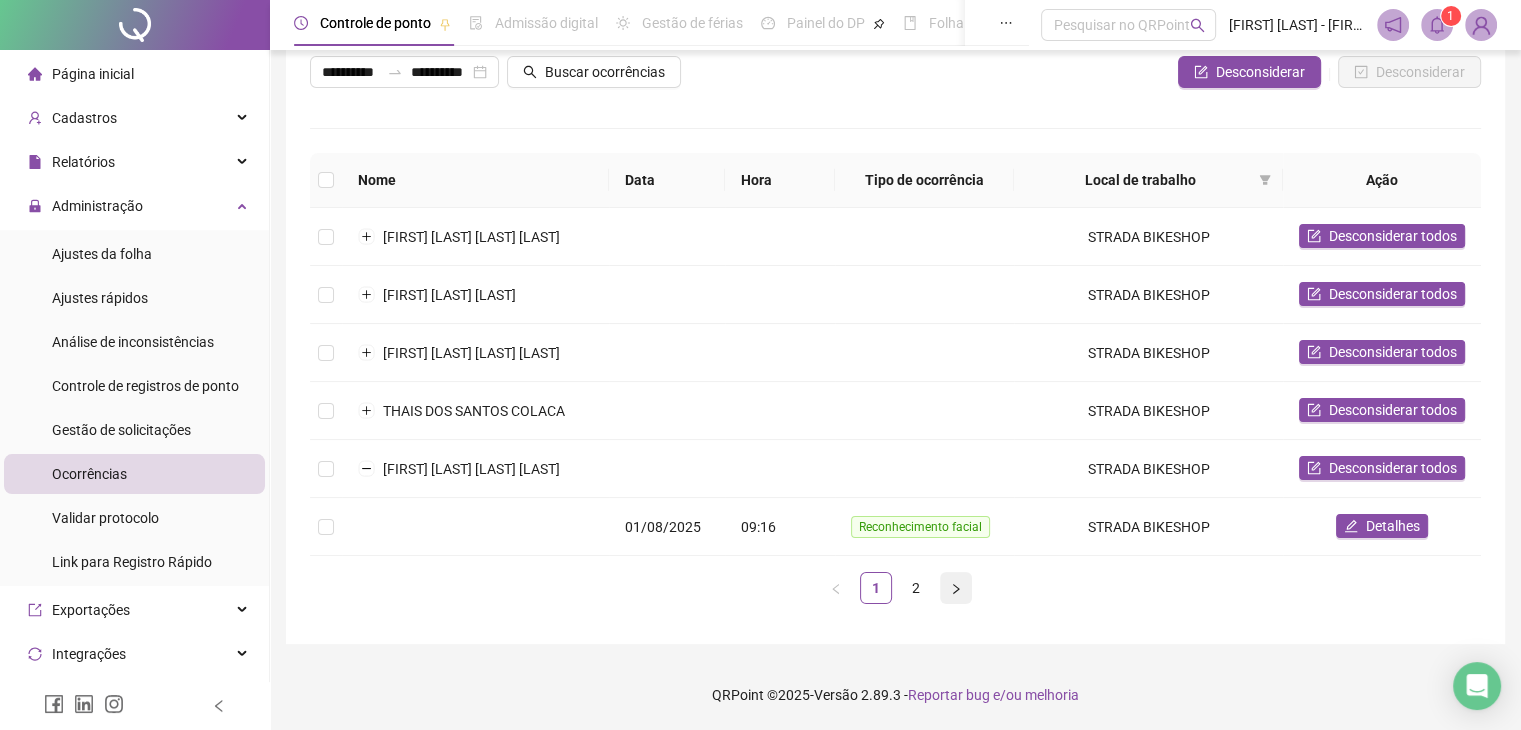 click at bounding box center (956, 588) 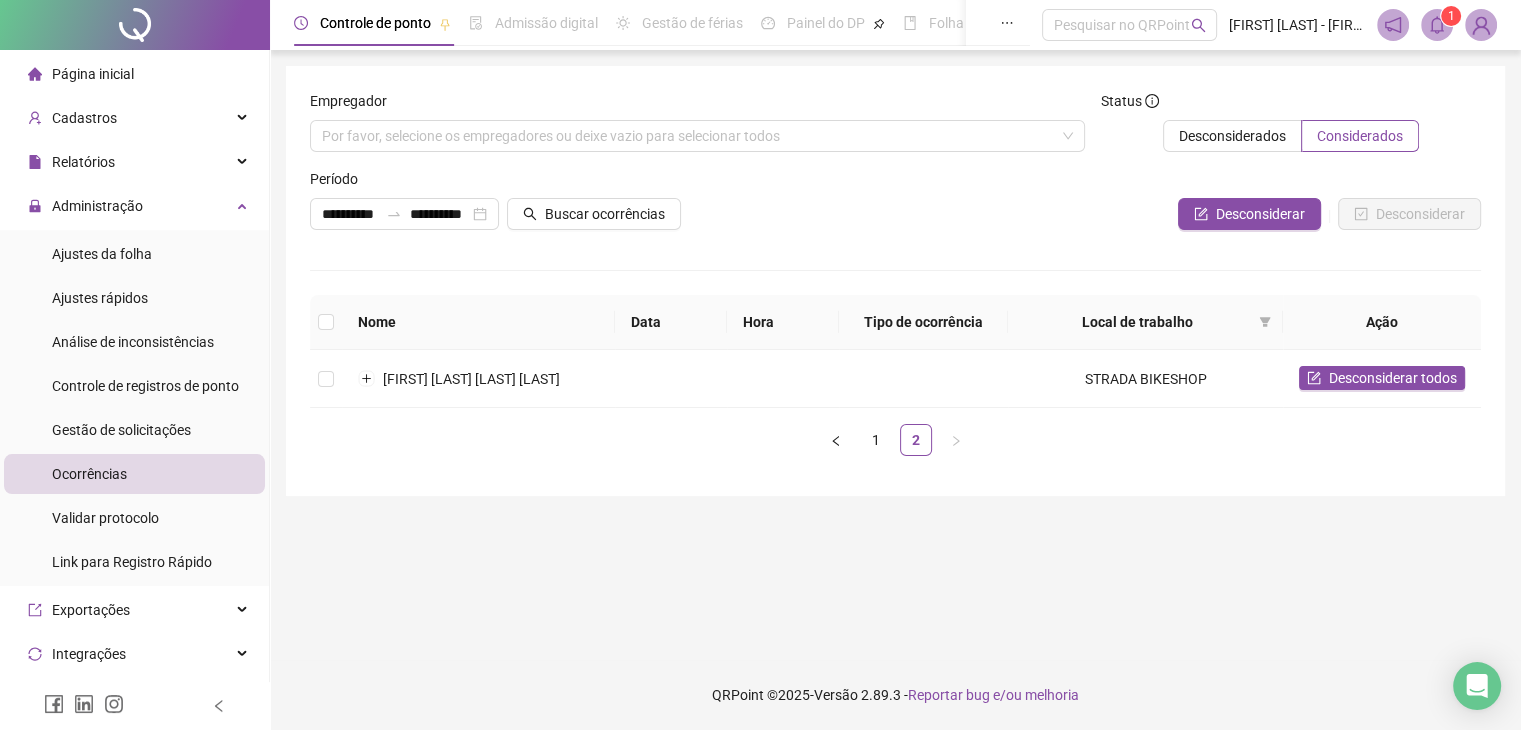 scroll, scrollTop: 0, scrollLeft: 0, axis: both 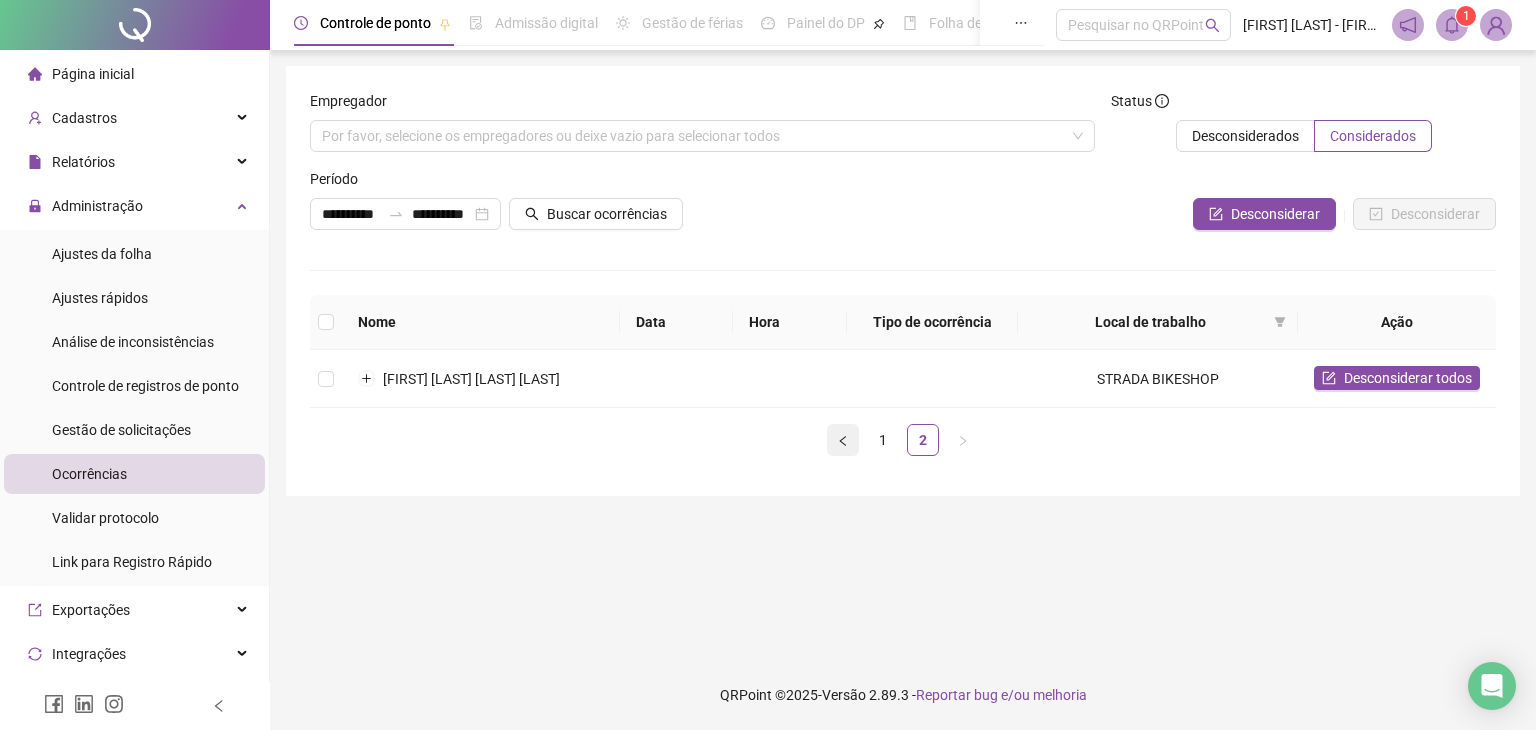 click 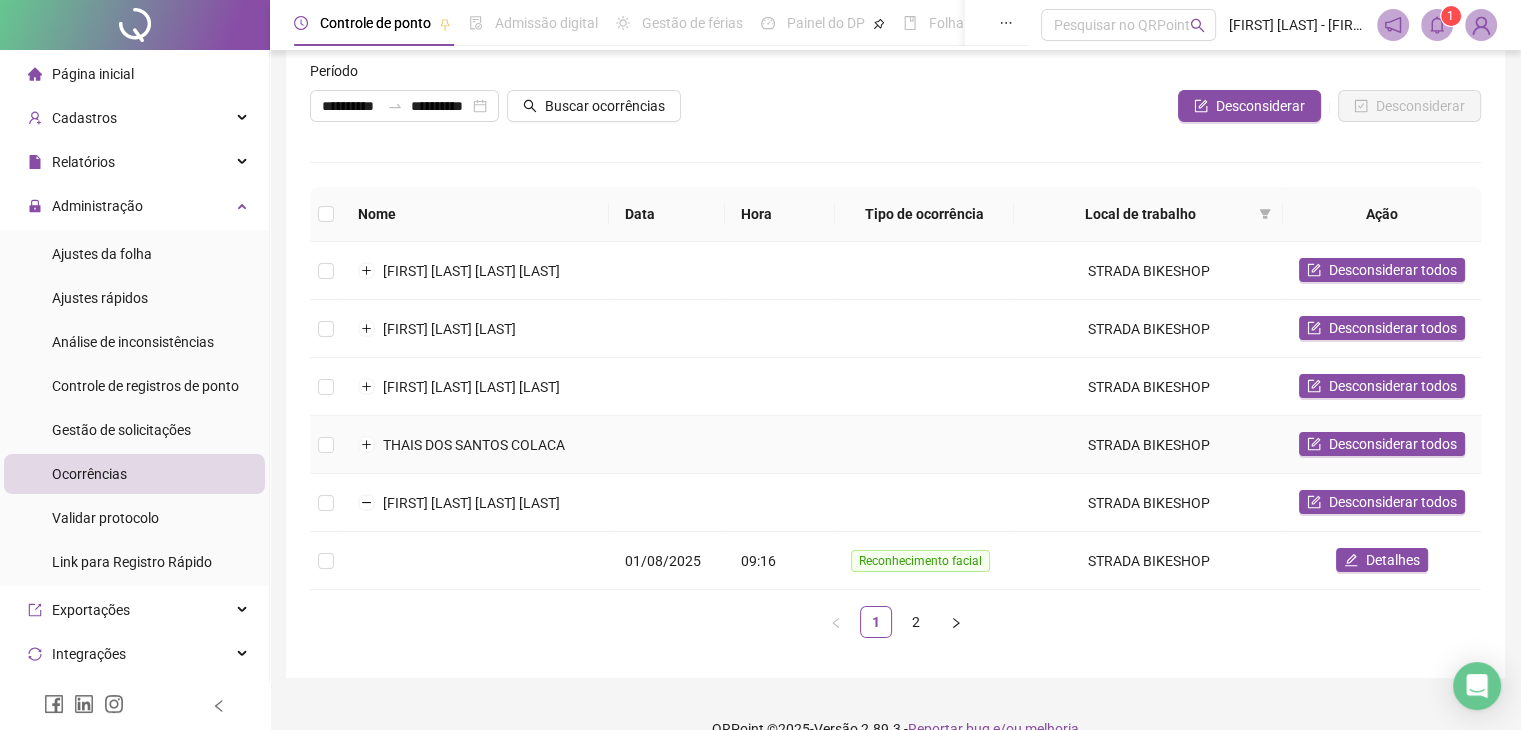 scroll, scrollTop: 176, scrollLeft: 0, axis: vertical 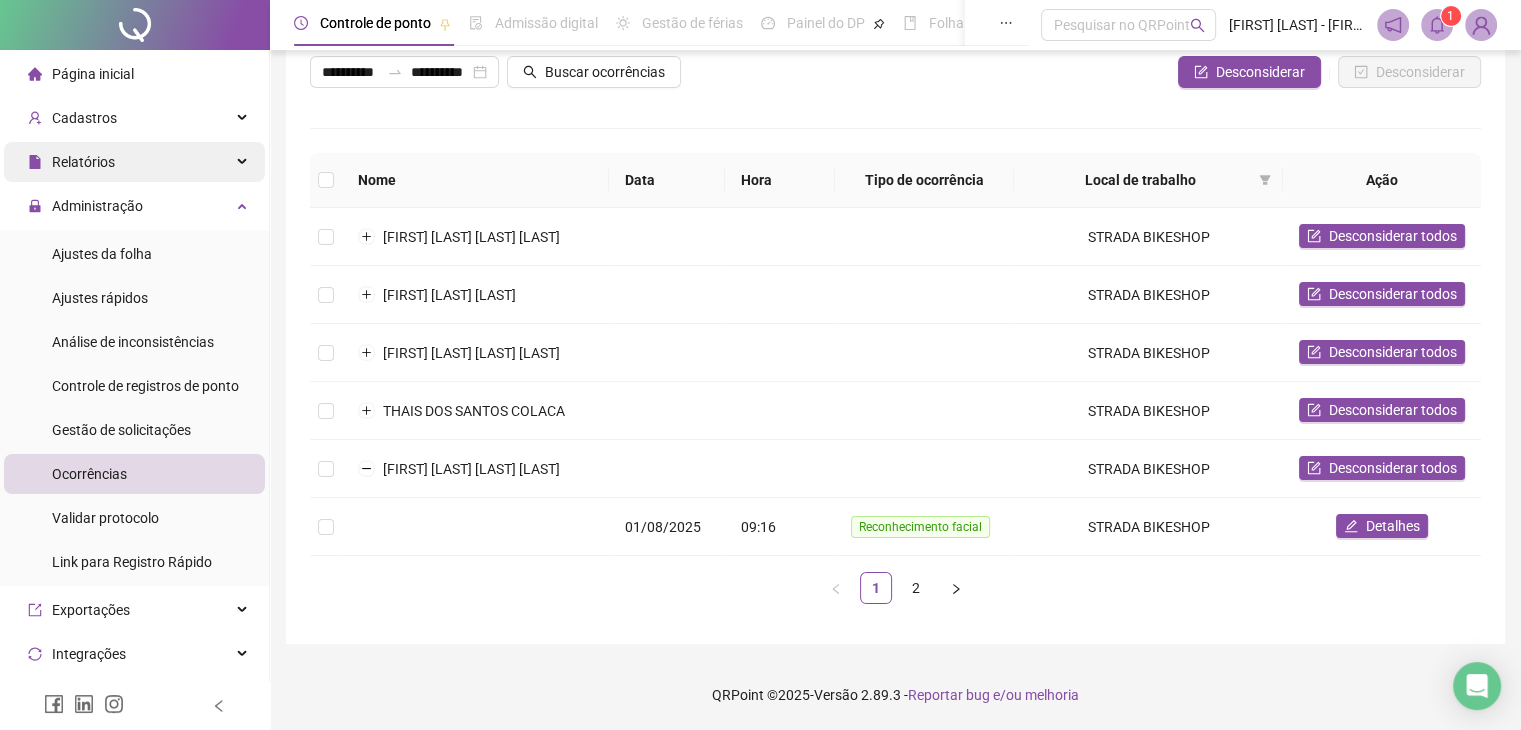 click on "Relatórios" at bounding box center (83, 162) 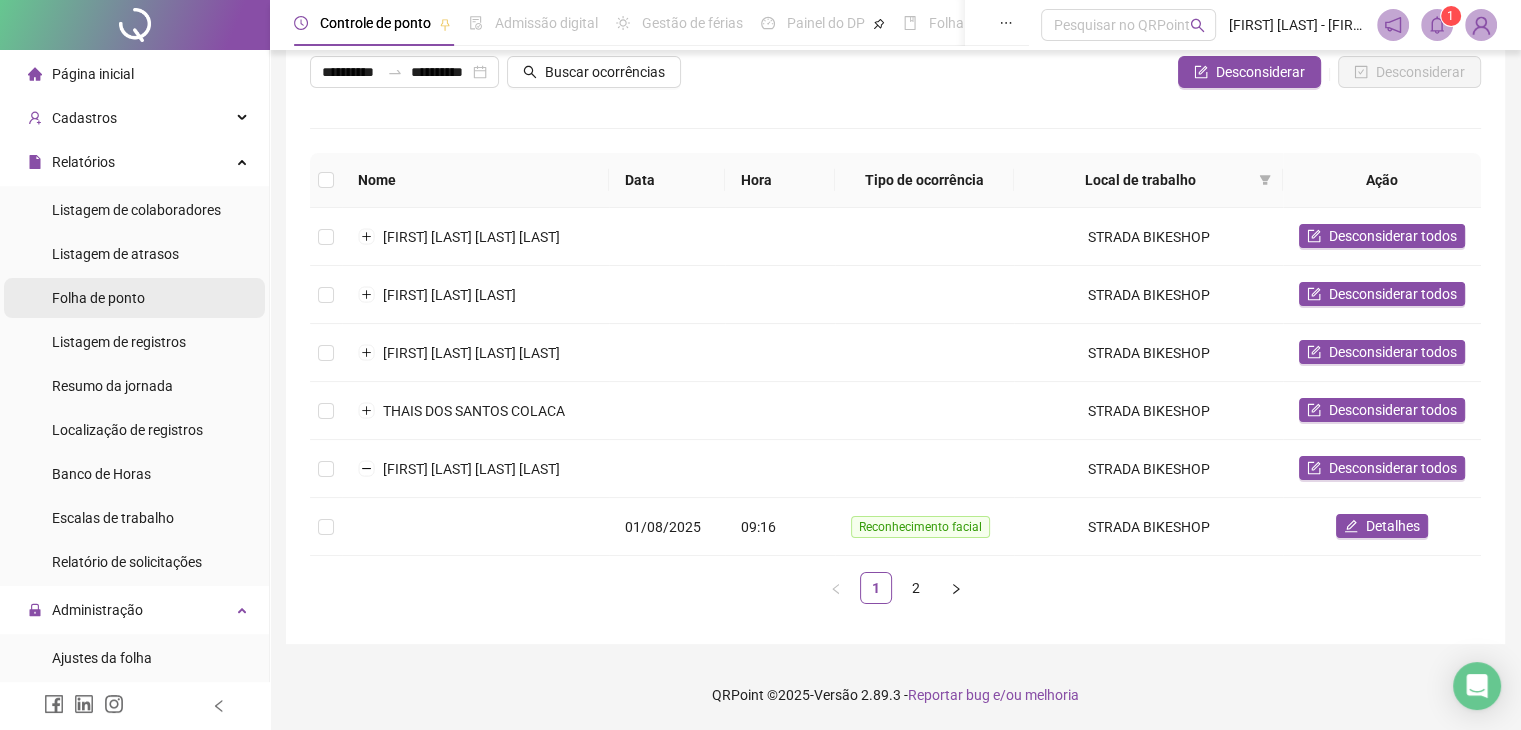click on "Folha de ponto" at bounding box center [98, 298] 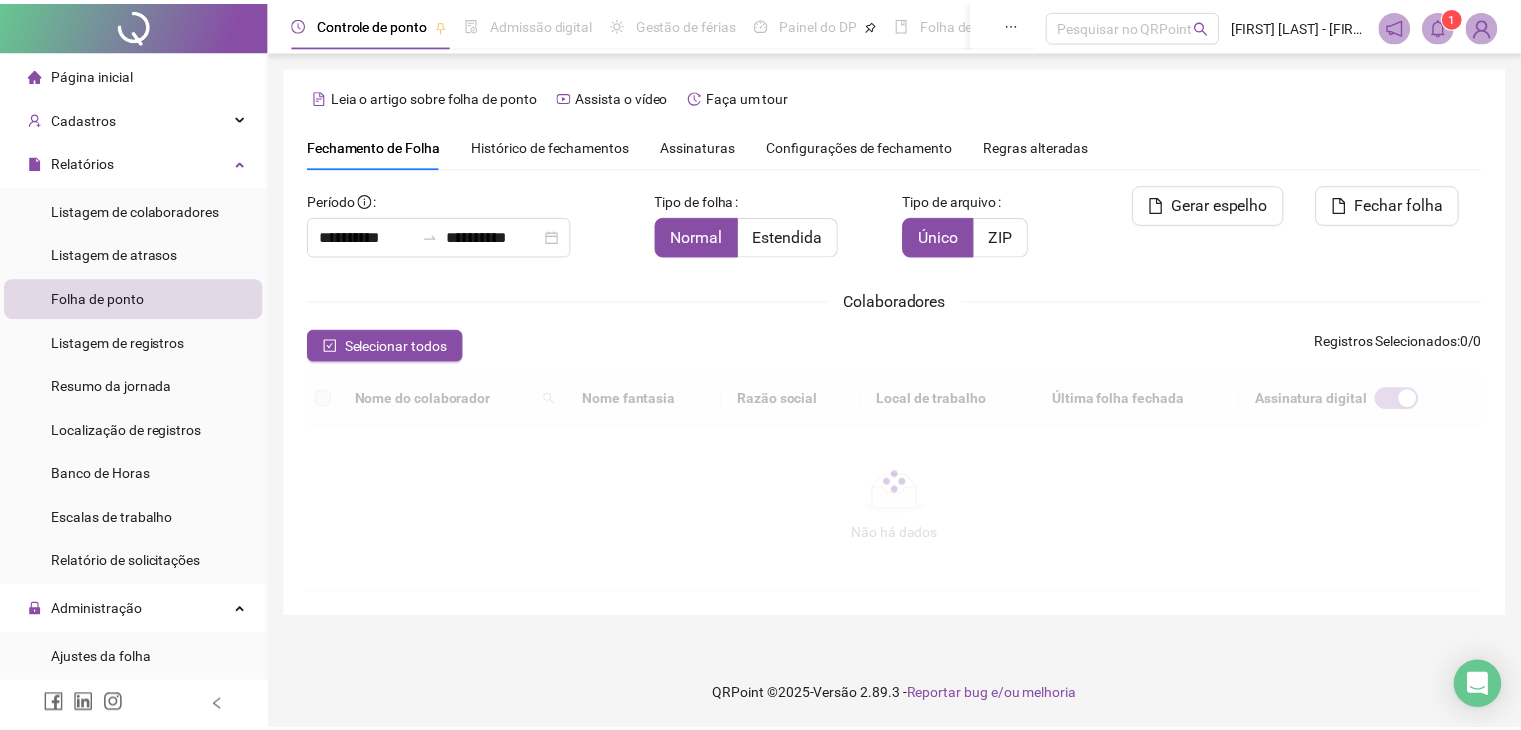 scroll, scrollTop: 44, scrollLeft: 0, axis: vertical 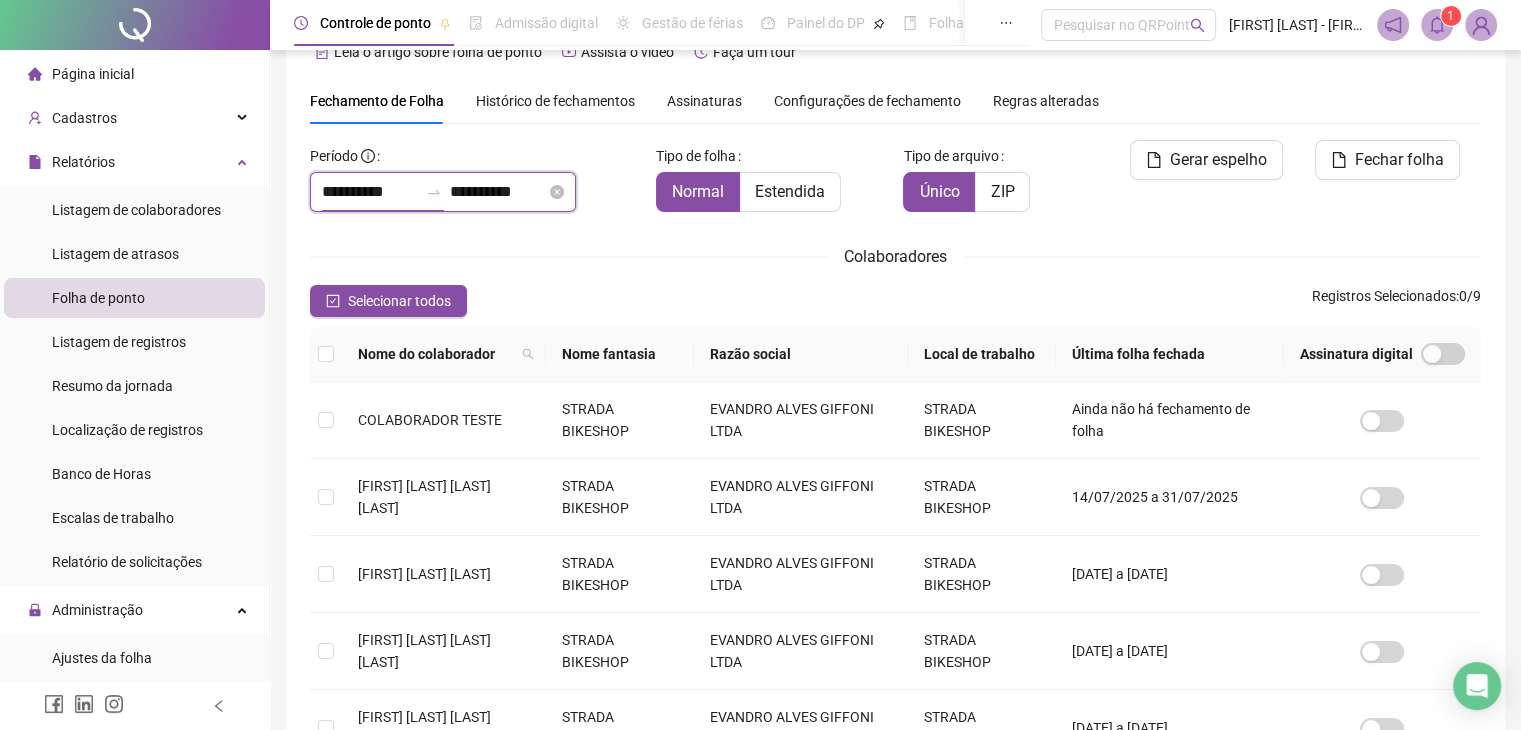 click on "**********" at bounding box center [370, 192] 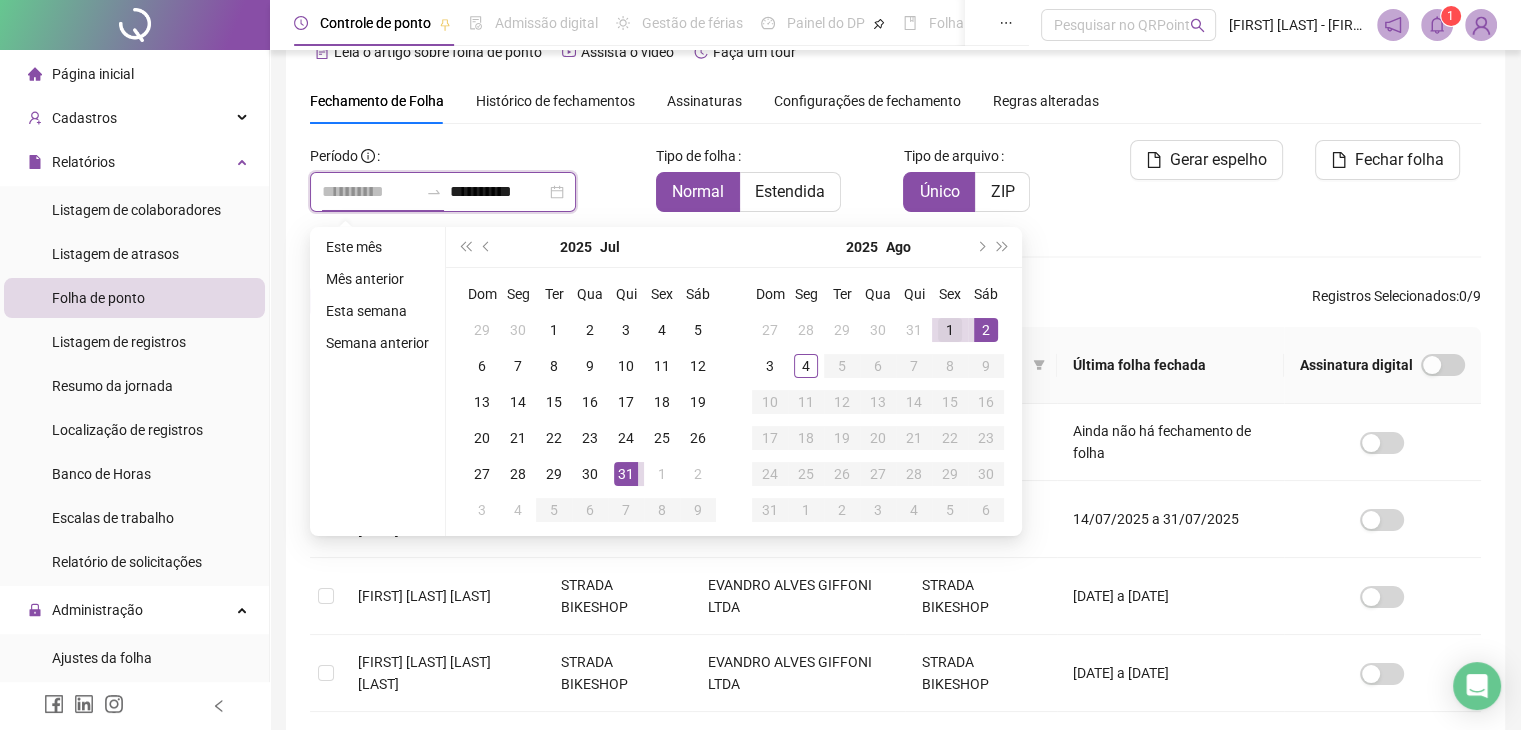 type on "**********" 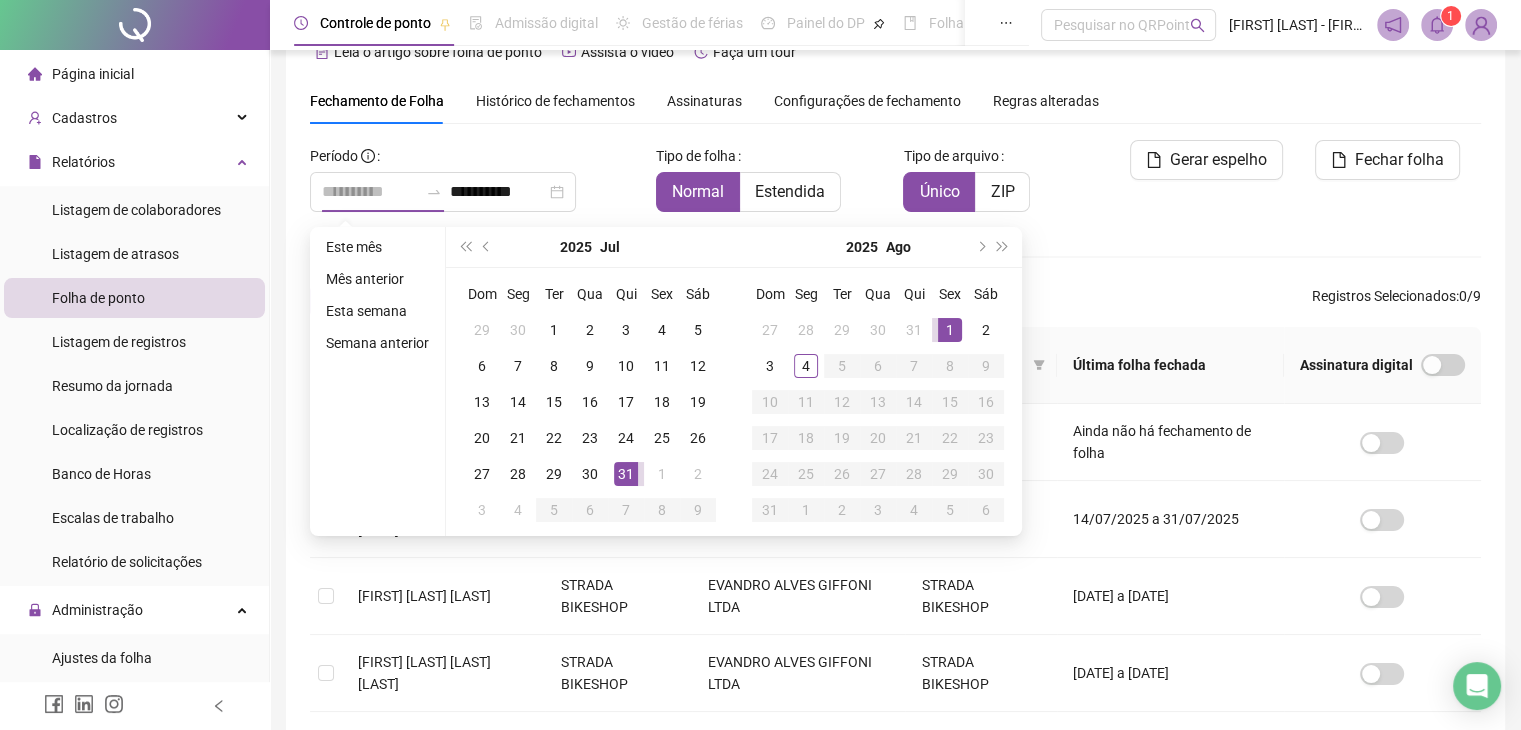 click on "1" at bounding box center [950, 330] 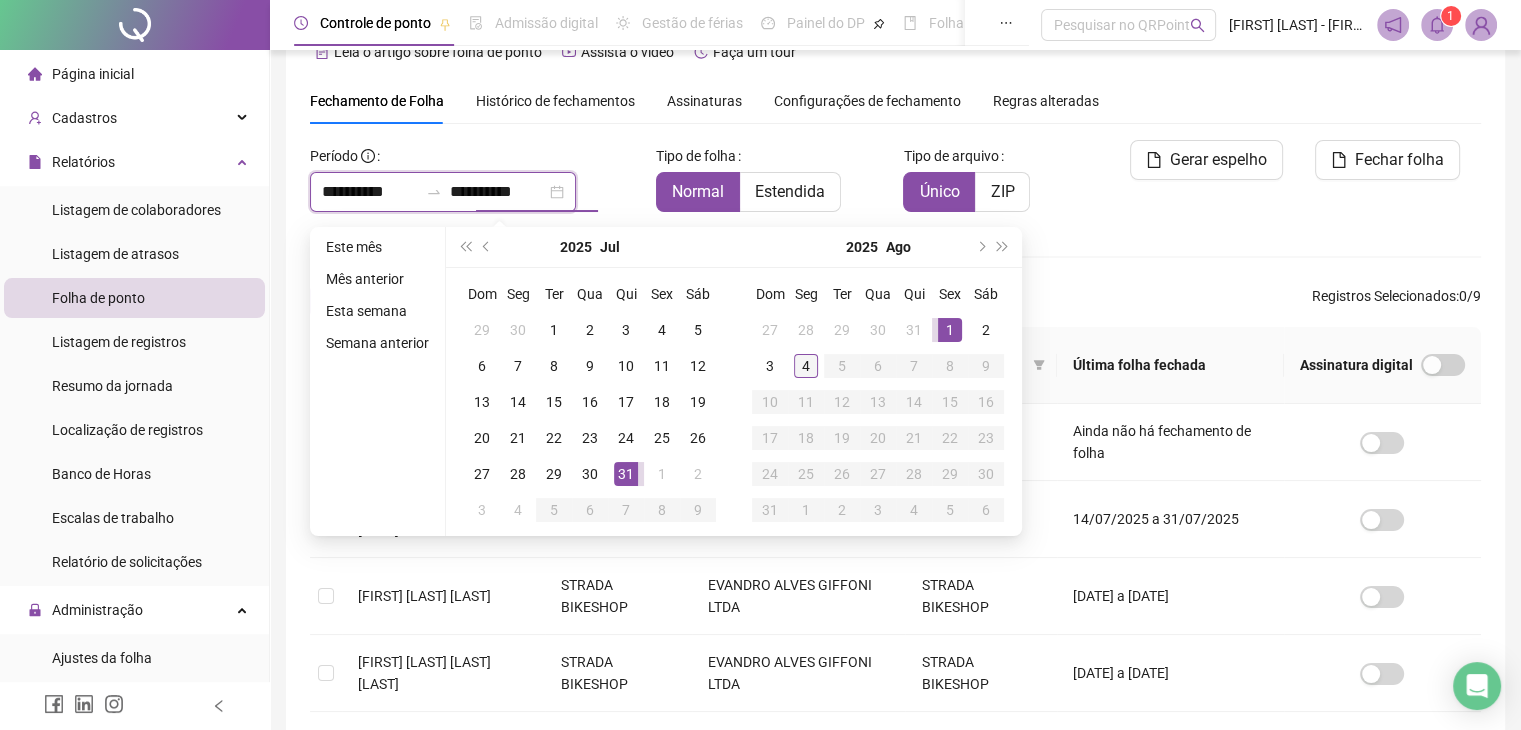 type on "**********" 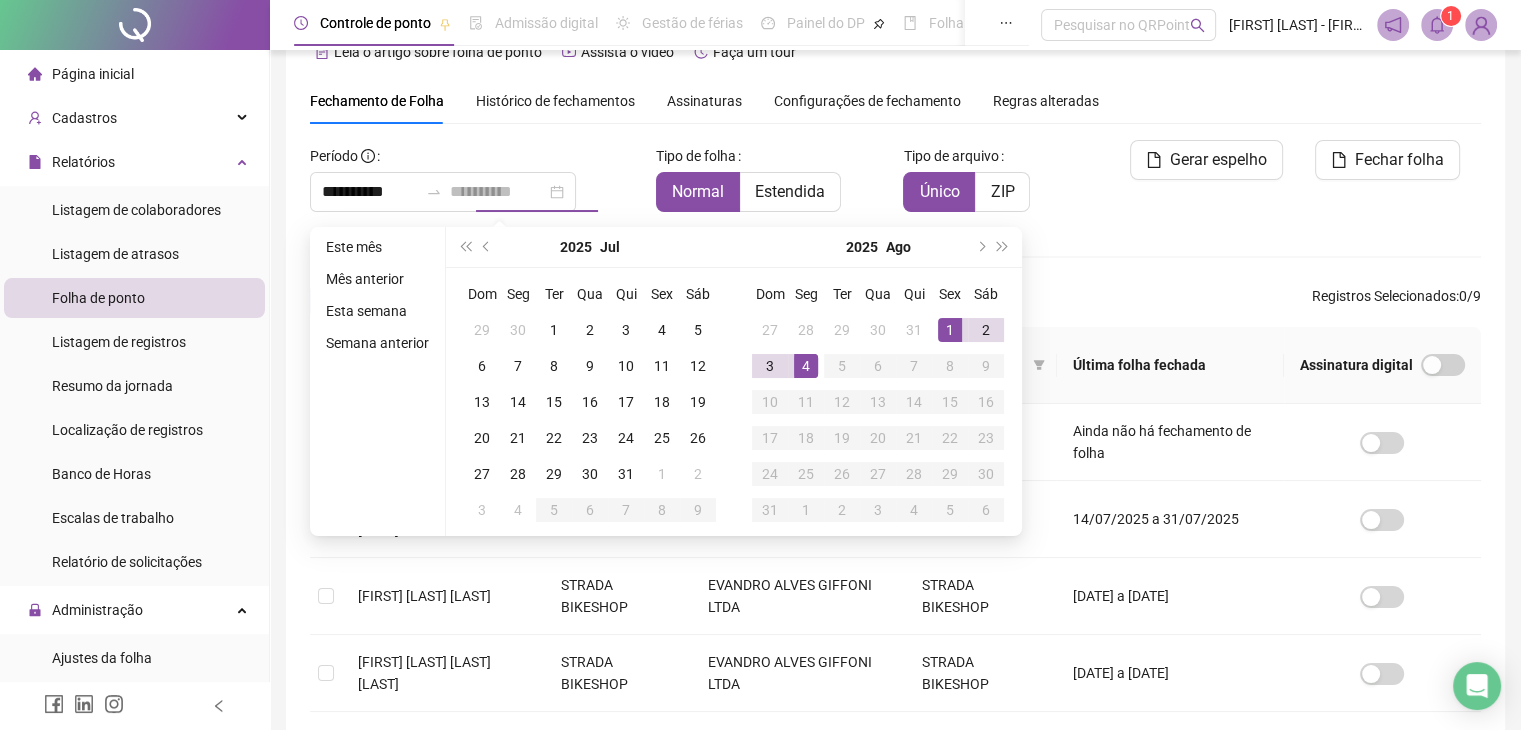 click on "4" at bounding box center (806, 366) 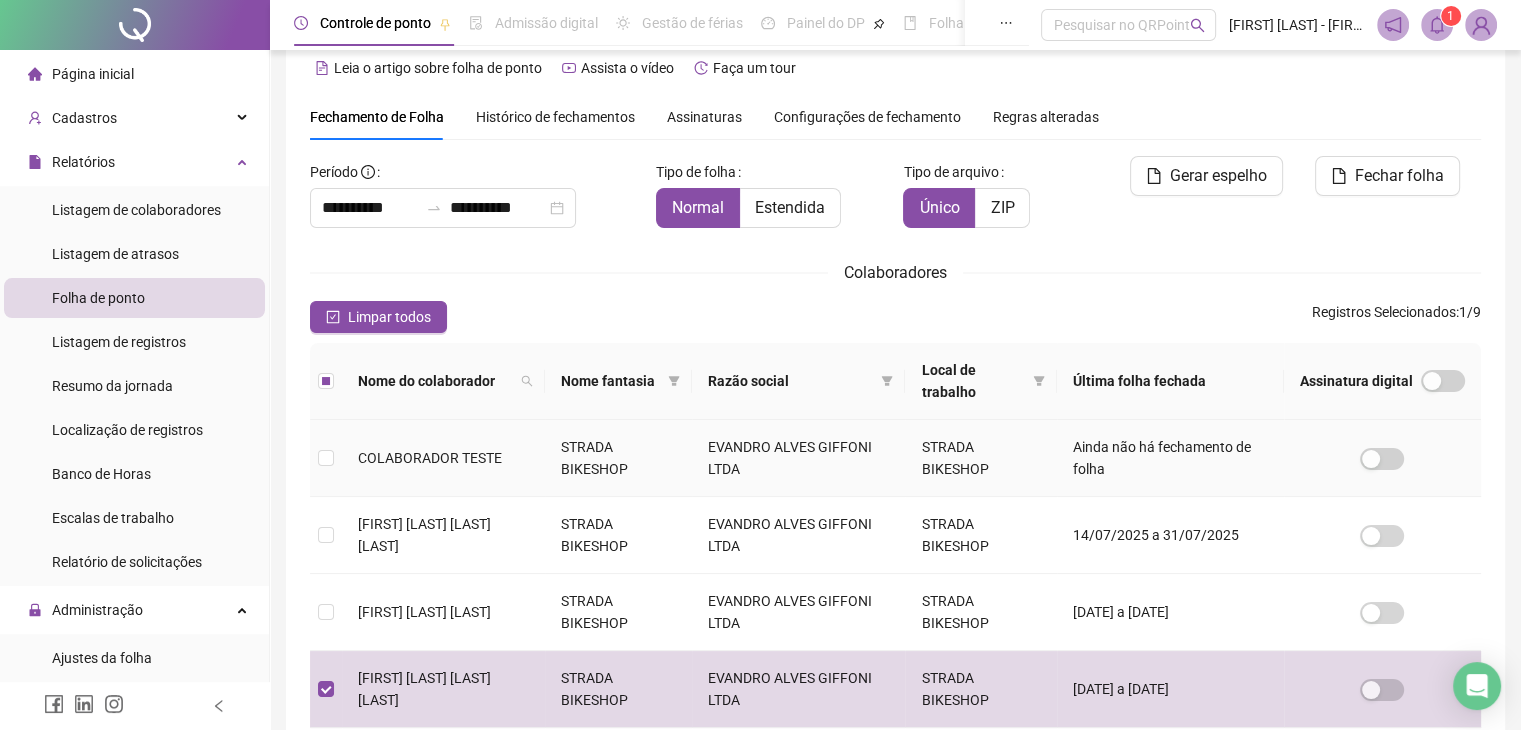 scroll, scrollTop: 0, scrollLeft: 0, axis: both 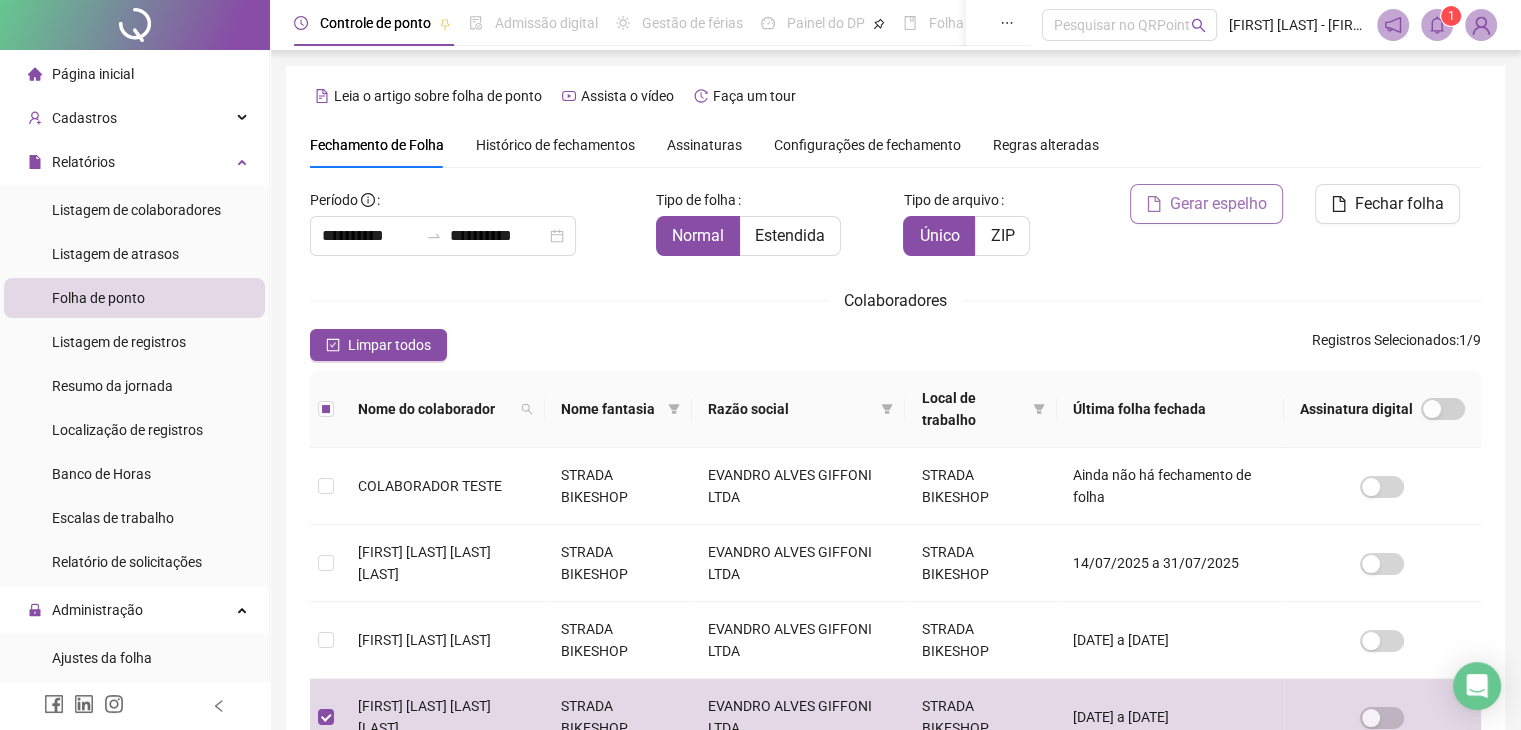 click on "Gerar espelho" at bounding box center [1218, 204] 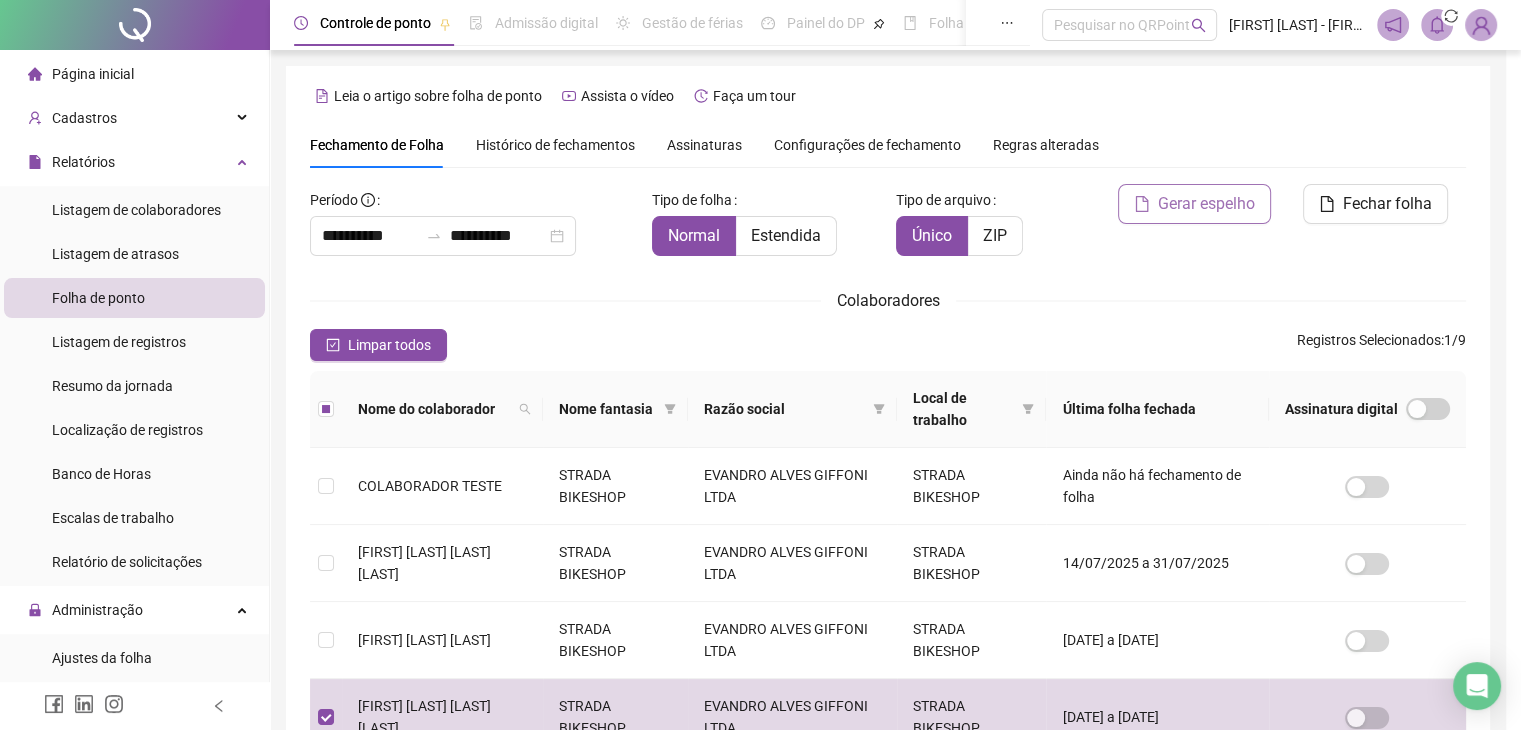scroll, scrollTop: 44, scrollLeft: 0, axis: vertical 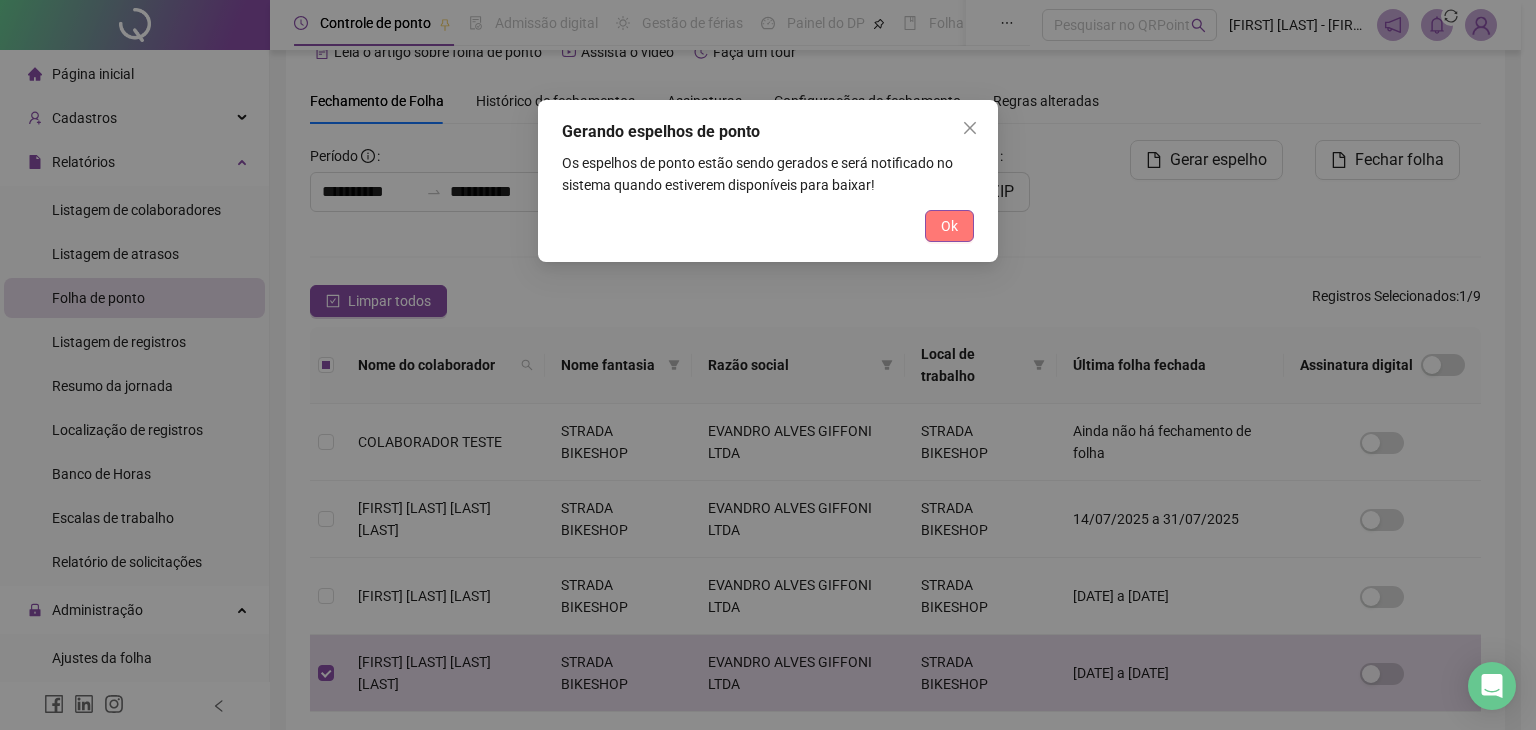 click on "Ok" at bounding box center (949, 226) 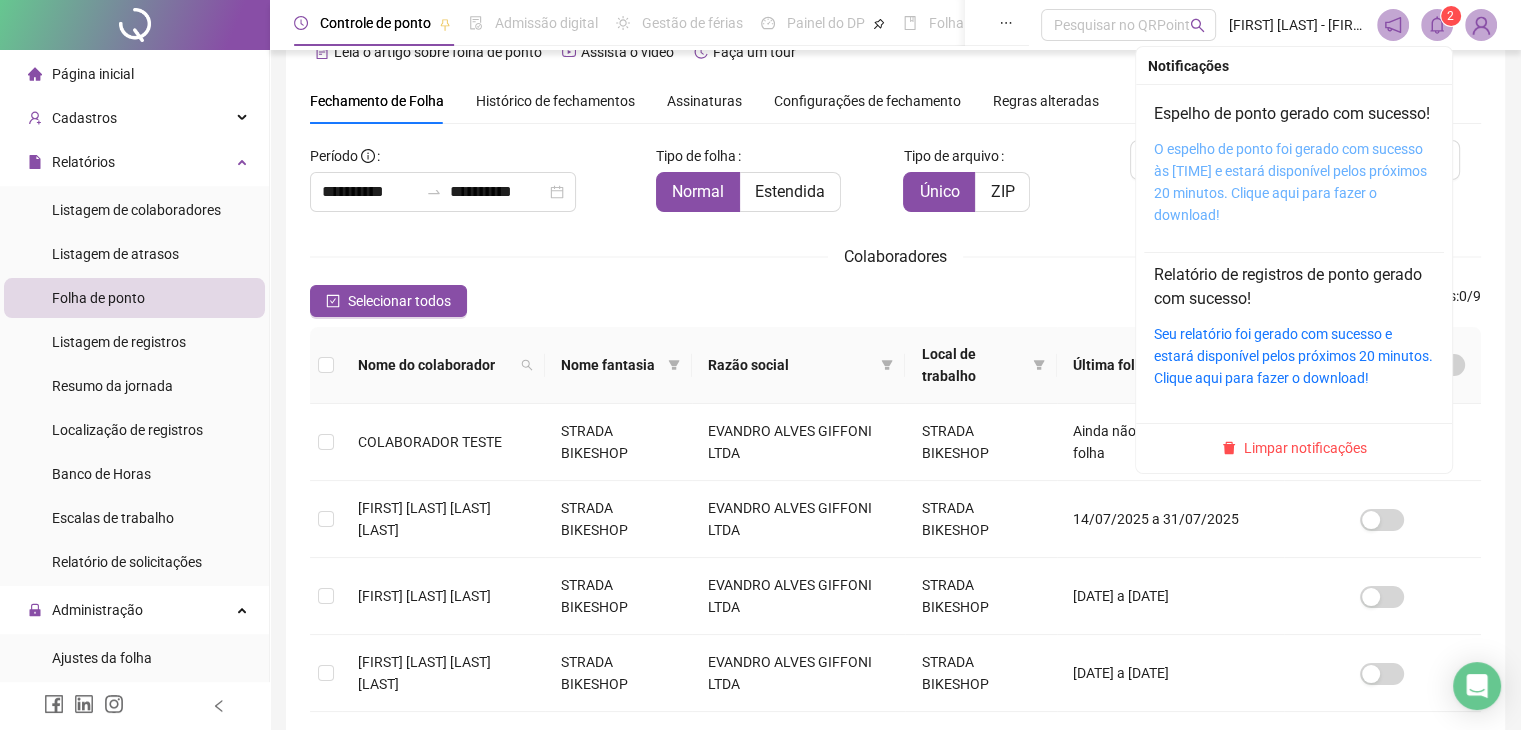 click on "O espelho de ponto foi gerado com sucesso às [TIME] e estará disponível pelos próximos 20 minutos.
Clique aqui para fazer o download!" at bounding box center (1290, 182) 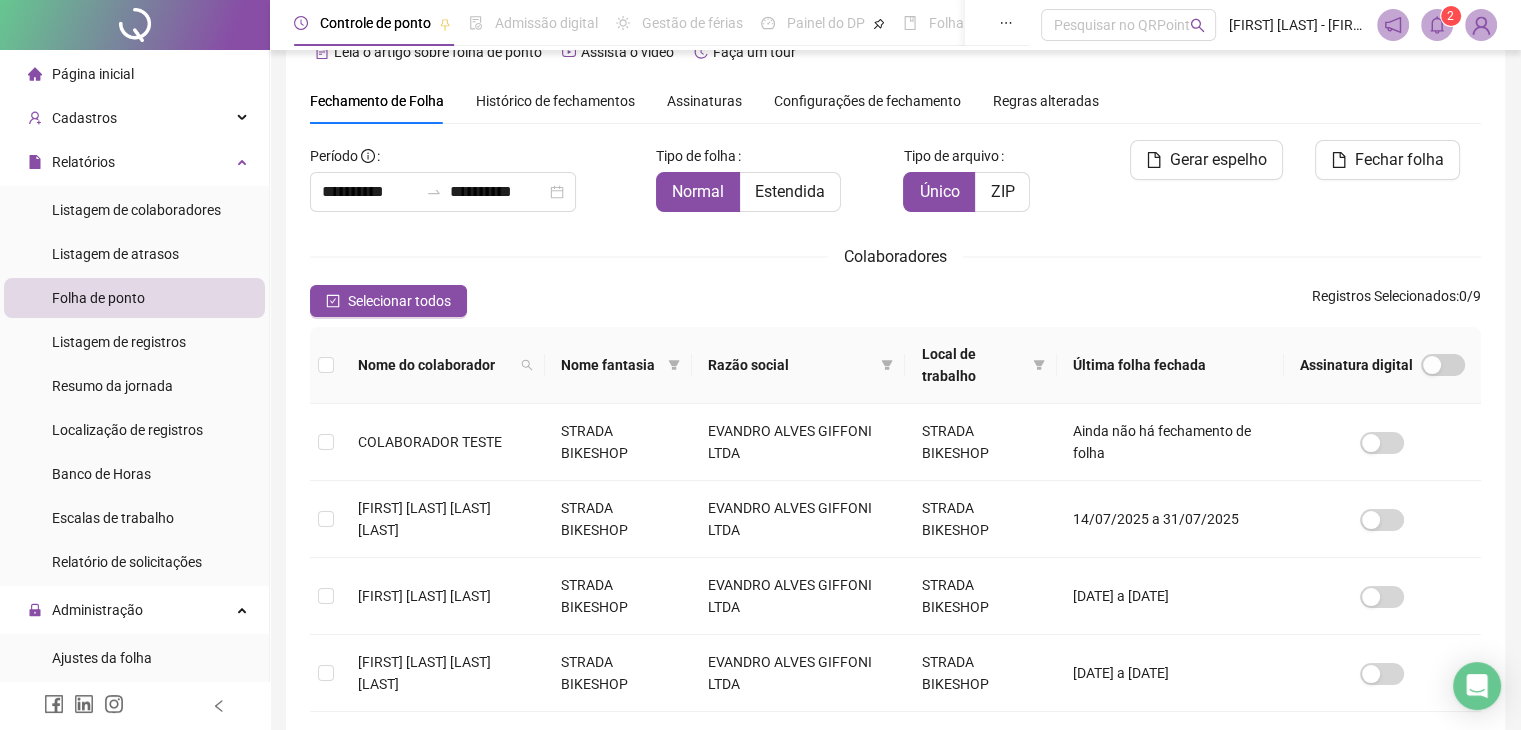 click at bounding box center (1437, 25) 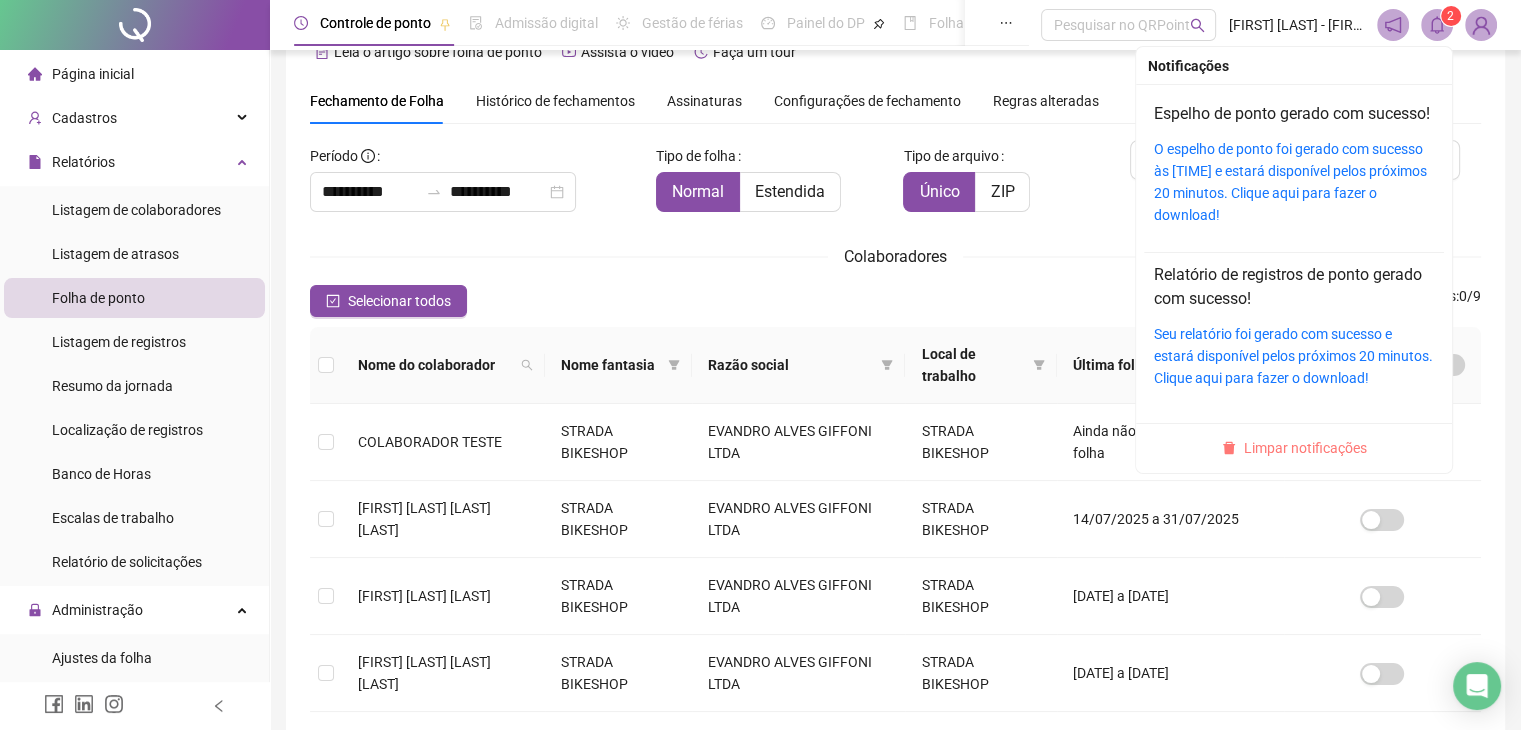 click on "Limpar notificações" at bounding box center [1305, 448] 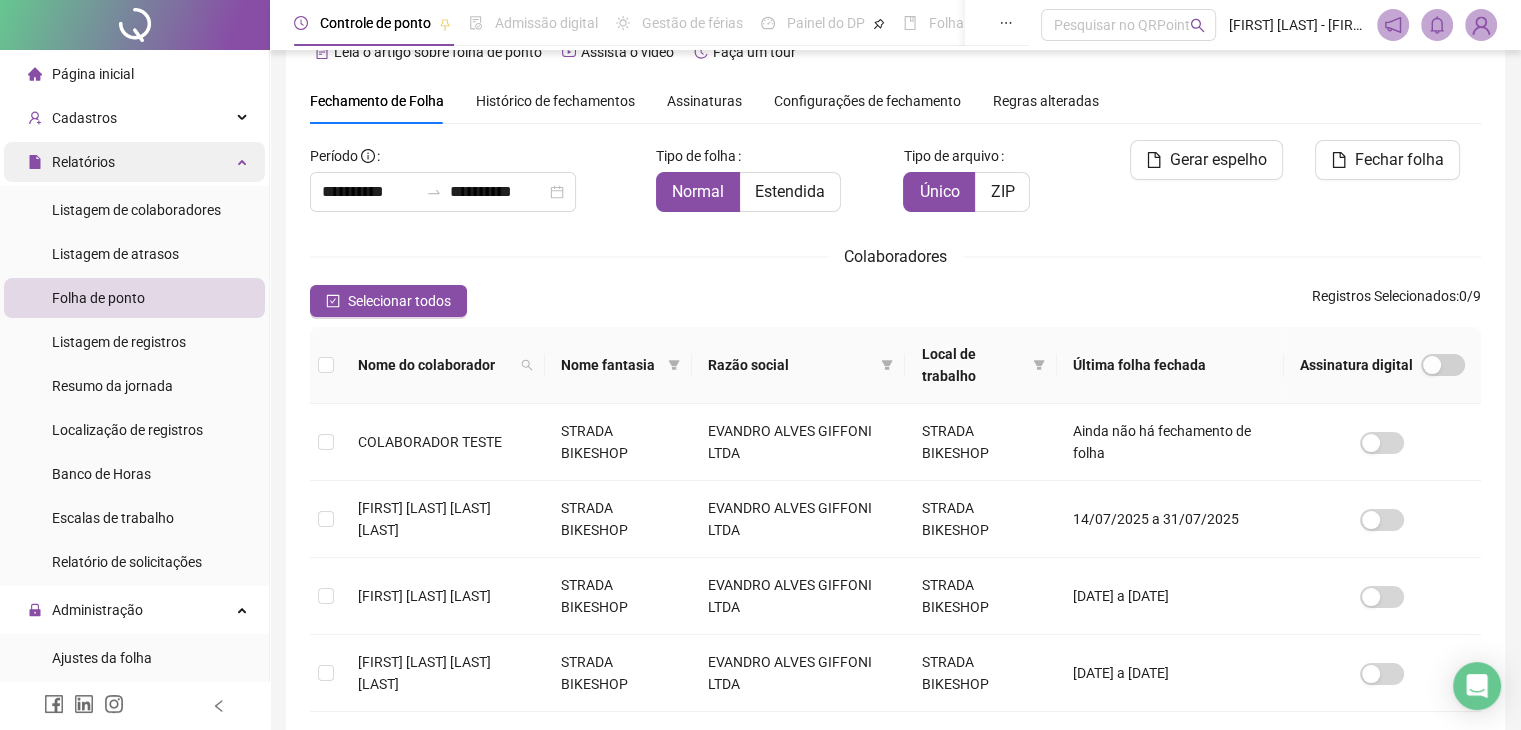 click on "Relatórios" at bounding box center (134, 162) 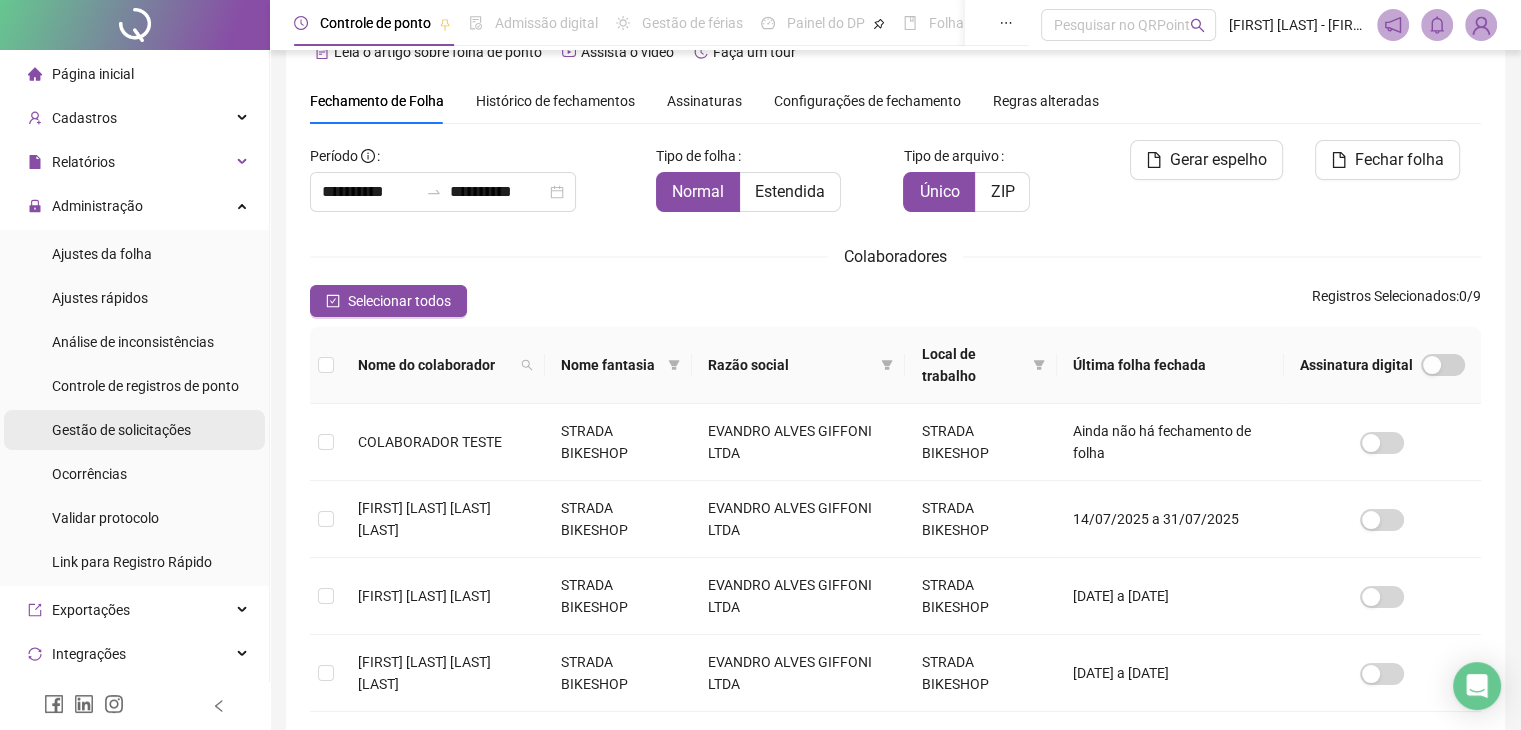 click on "Gestão de solicitações" at bounding box center [121, 430] 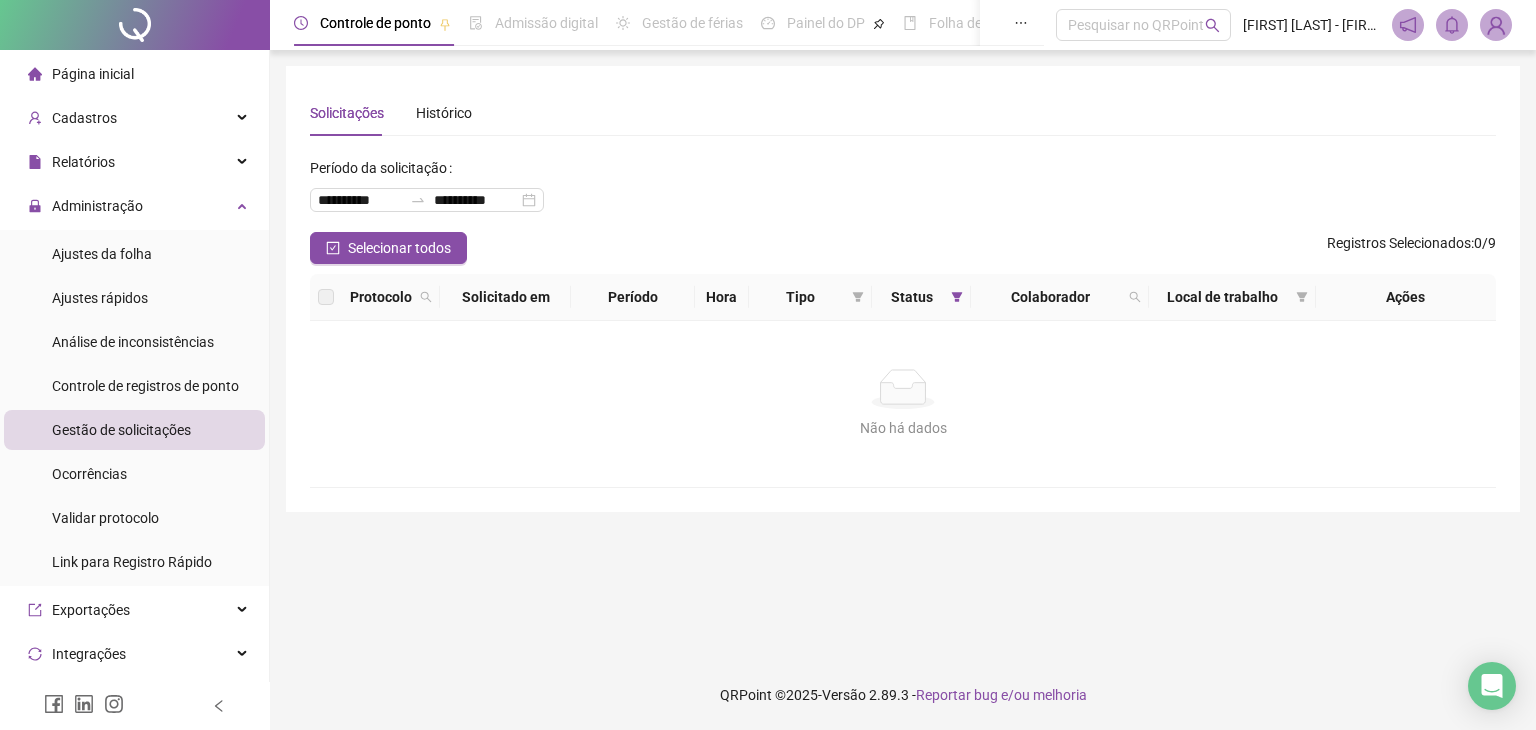 click on "Ajustes da folha Ajustes rápidos Análise de inconsistências Controle de registros de ponto Gestão de solicitações Ocorrências Validar protocolo Link para Registro Rápido" at bounding box center (134, 408) 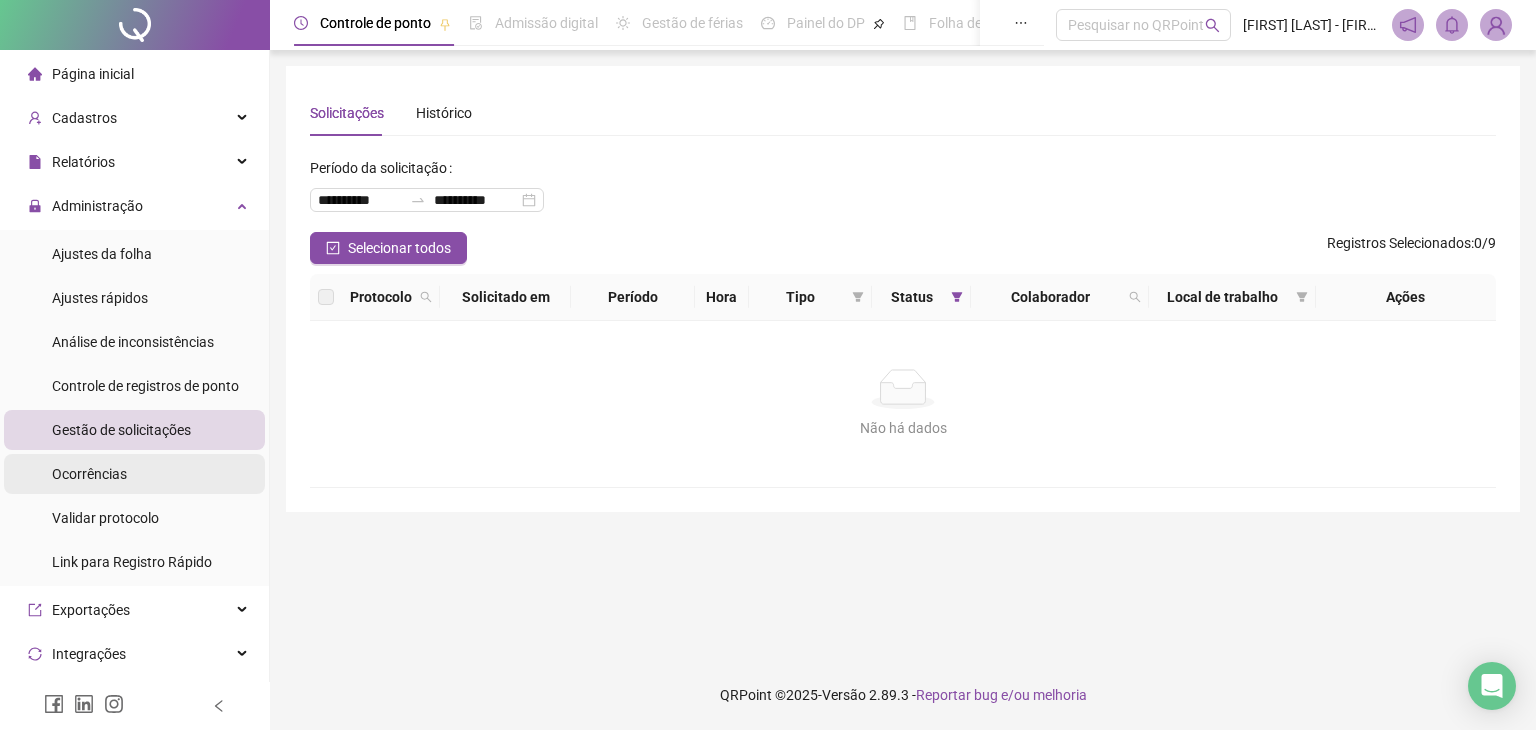 click on "Ocorrências" at bounding box center (89, 474) 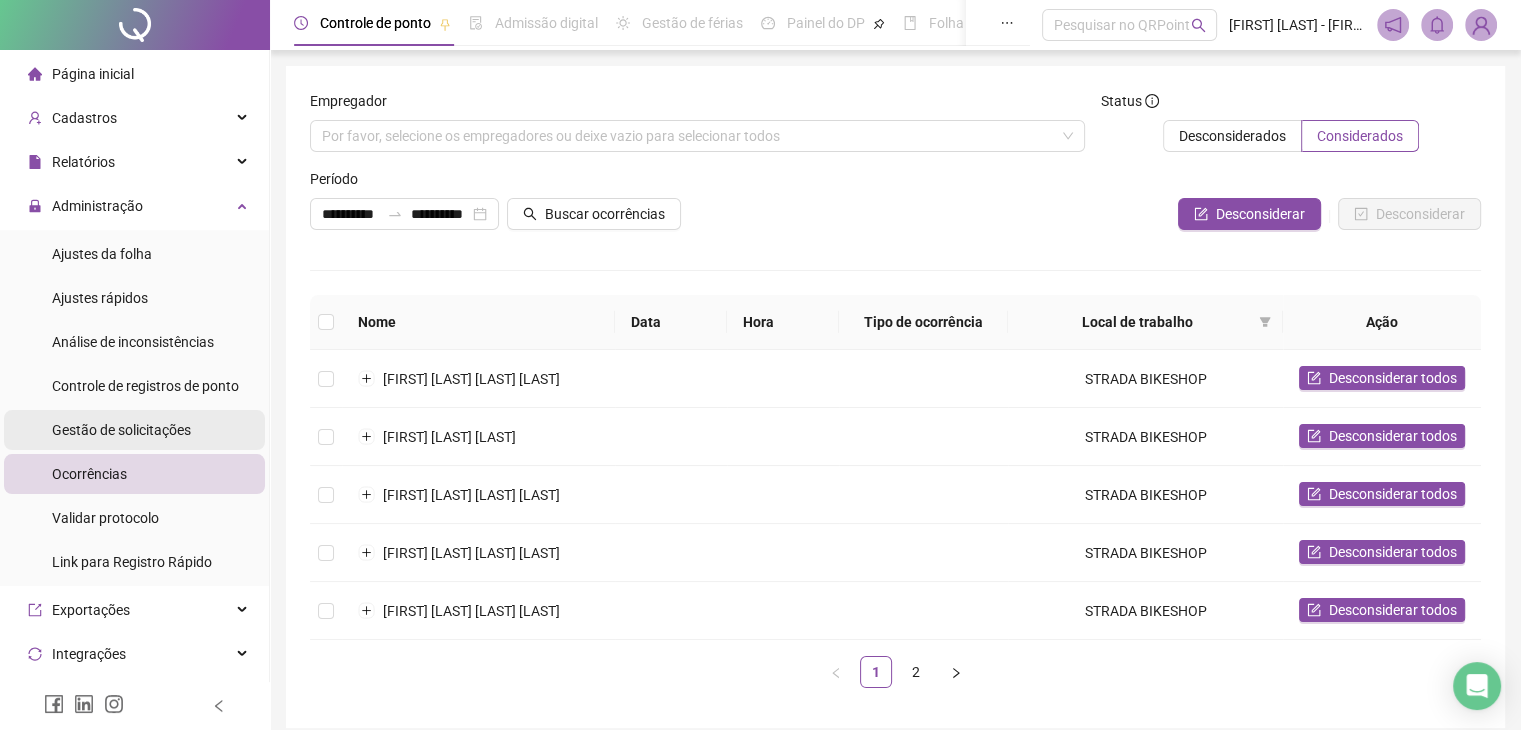 click on "Gestão de solicitações" at bounding box center [121, 430] 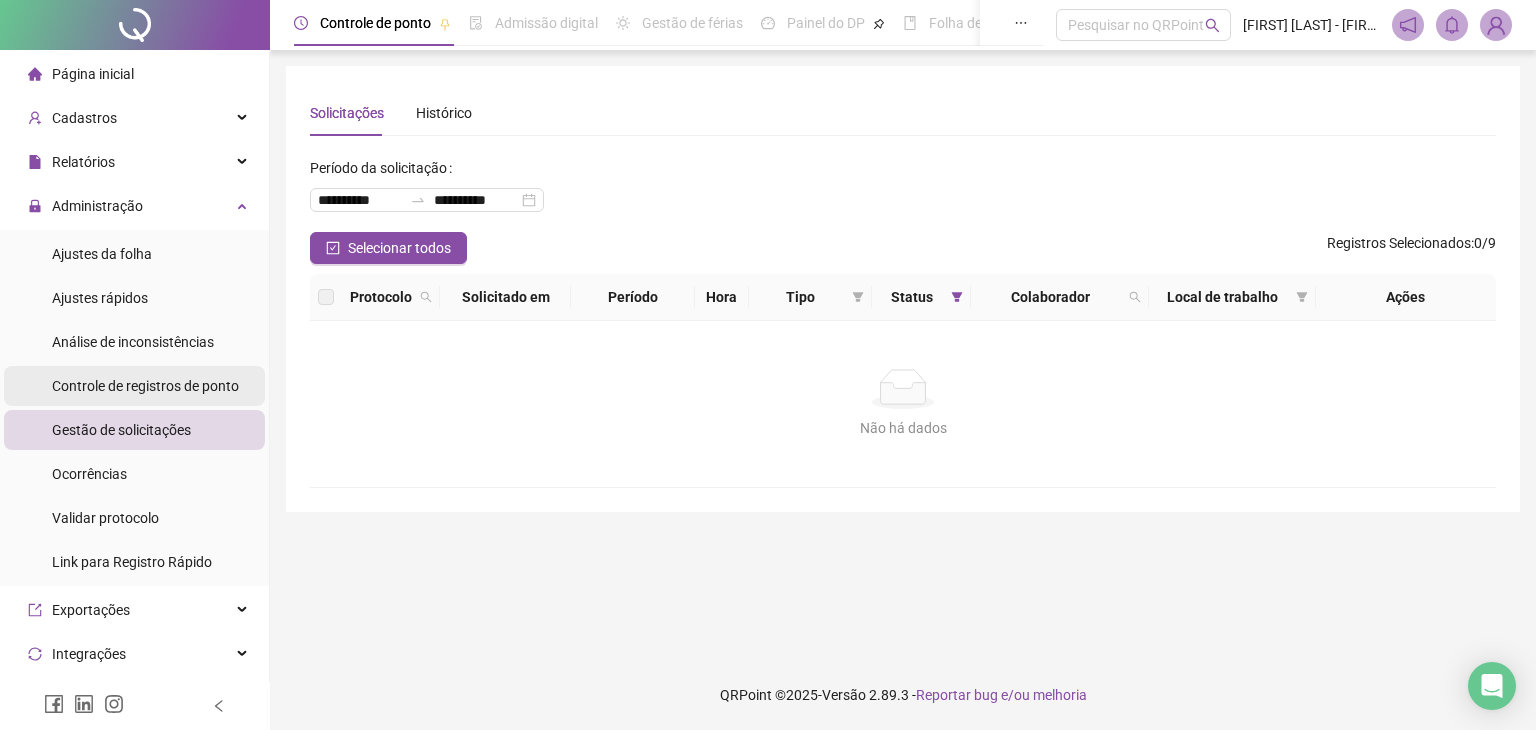 click on "Controle de registros de ponto" at bounding box center [145, 386] 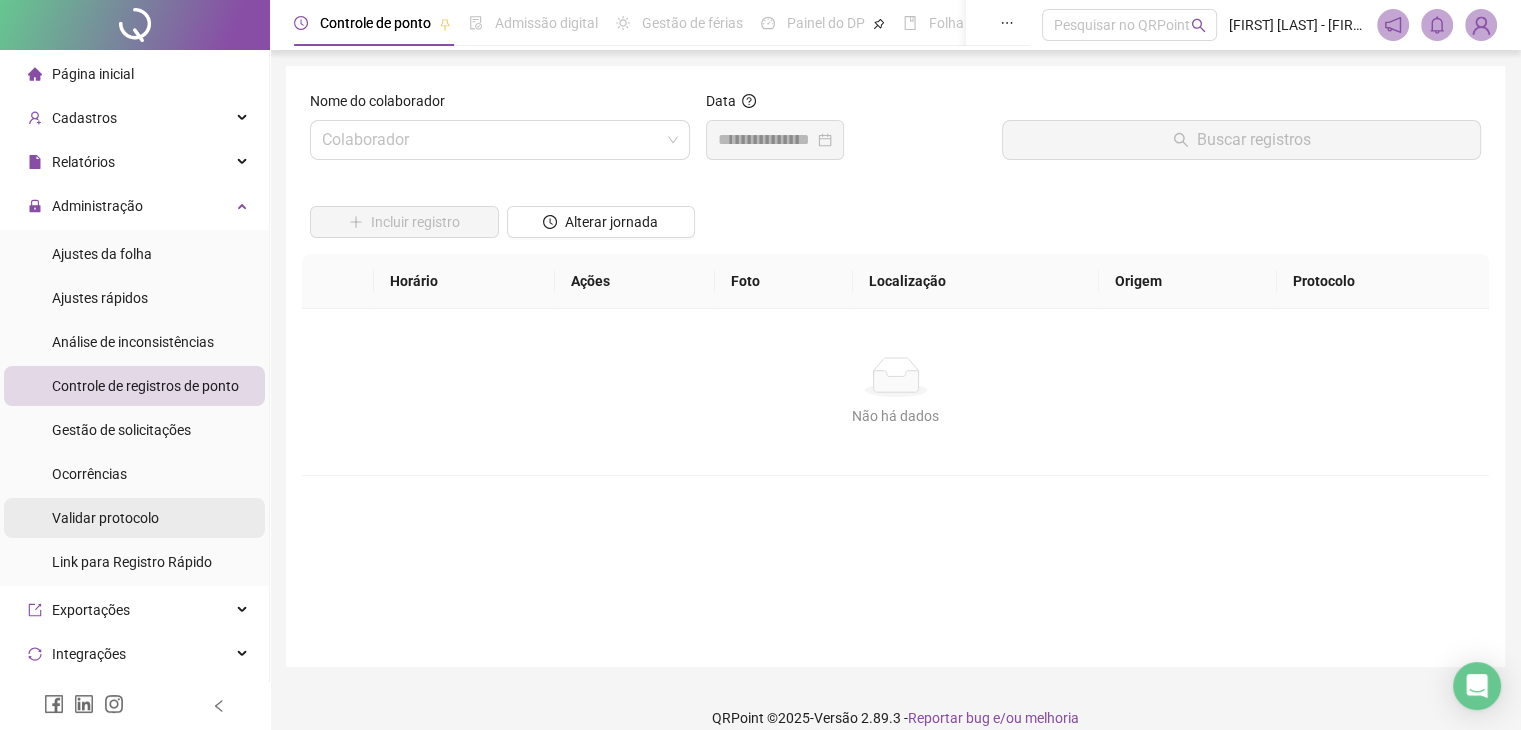scroll, scrollTop: 212, scrollLeft: 0, axis: vertical 